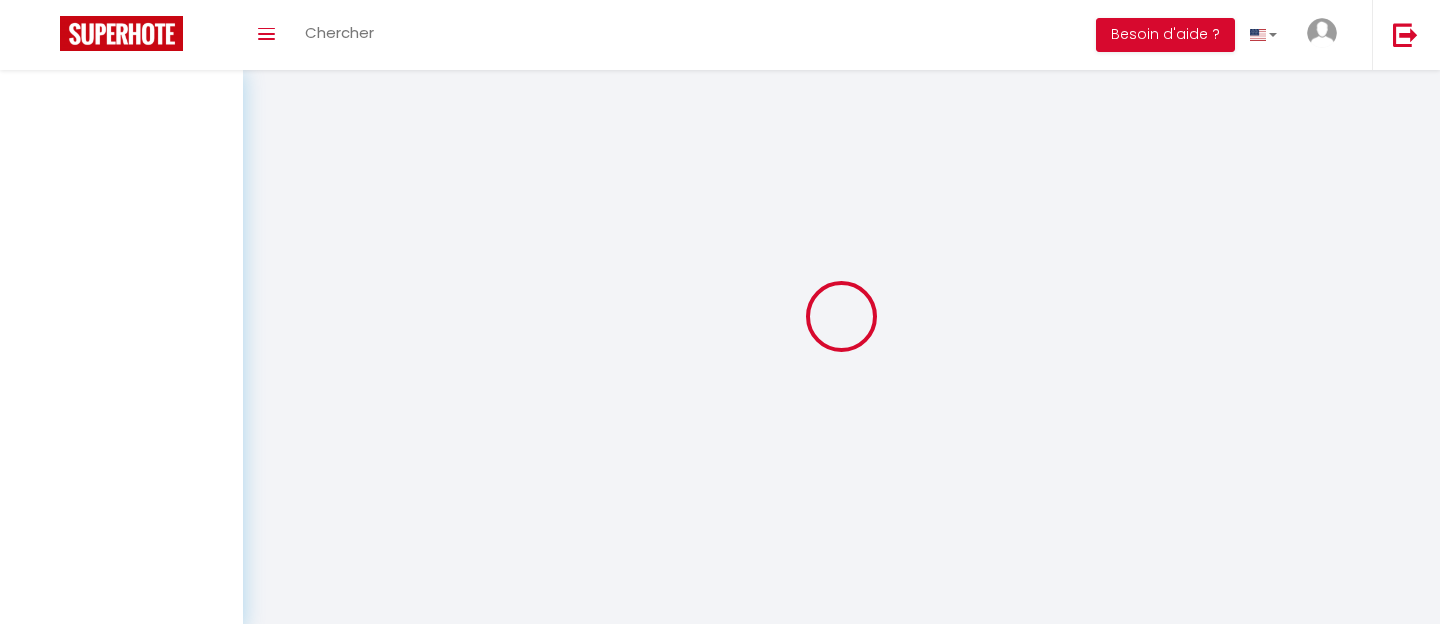 scroll, scrollTop: 0, scrollLeft: 0, axis: both 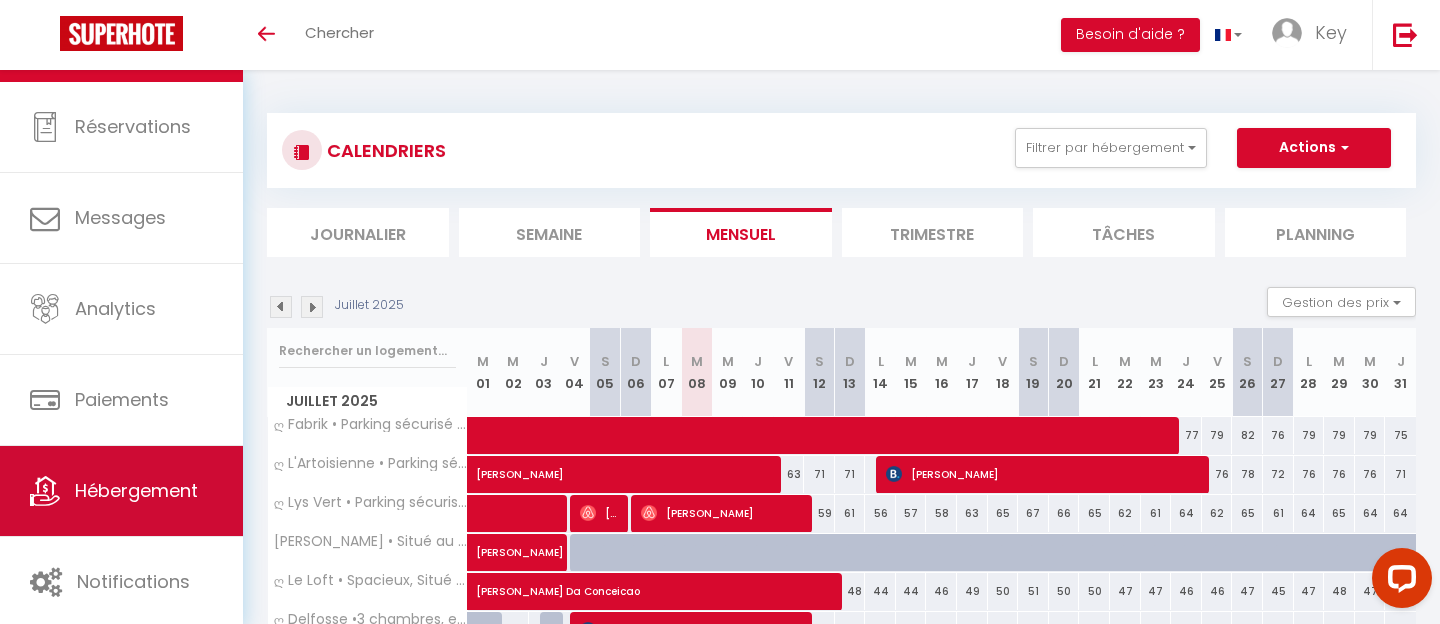 click on "Hébergement" at bounding box center [121, 491] 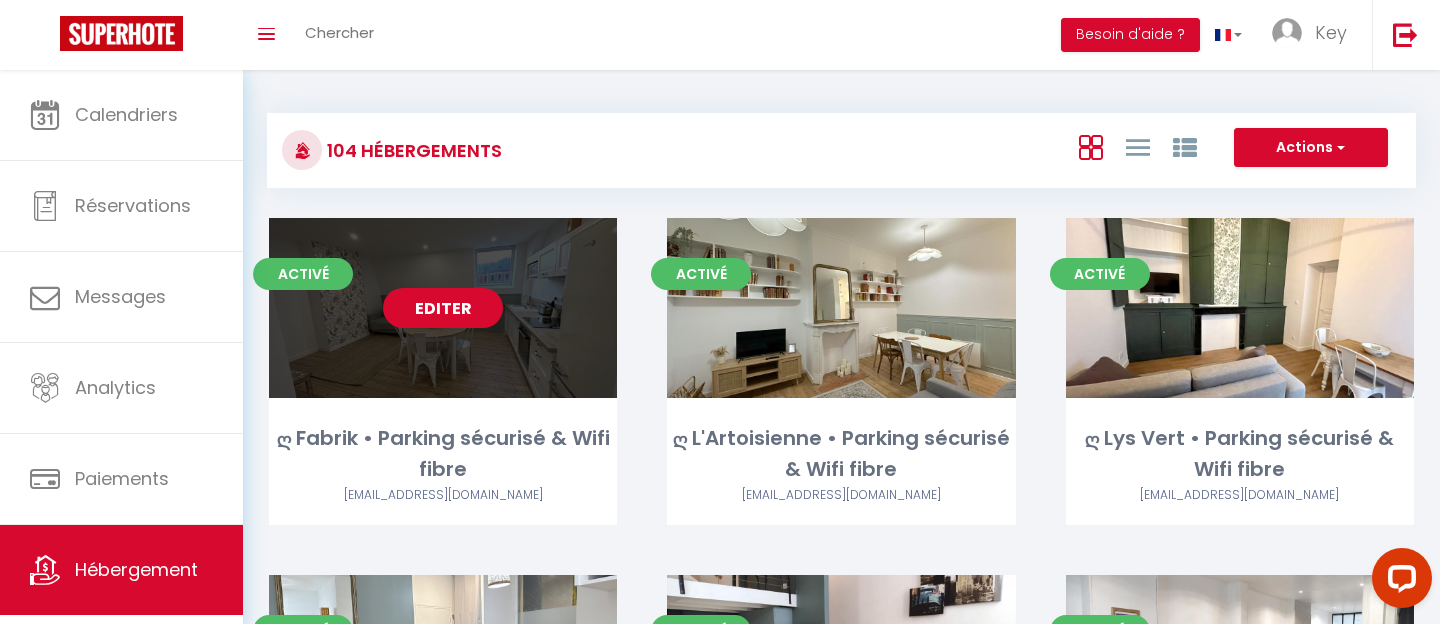 click on "Editer" at bounding box center (443, 308) 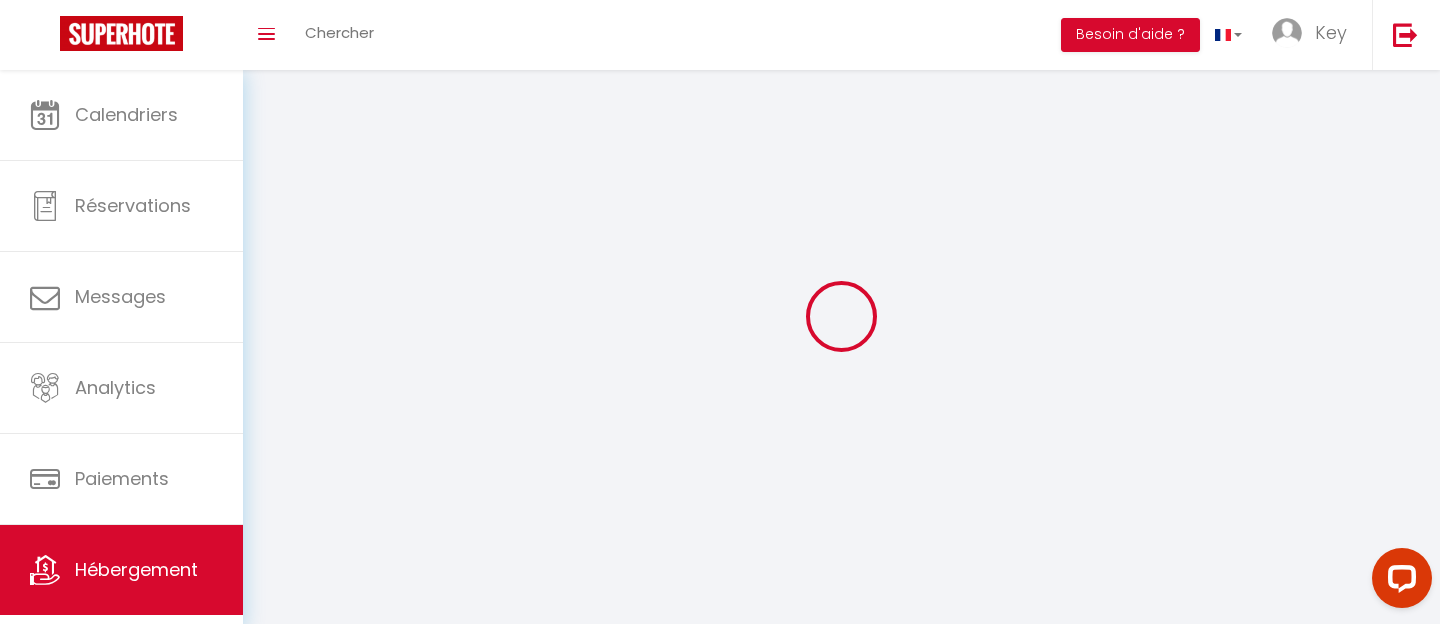 select 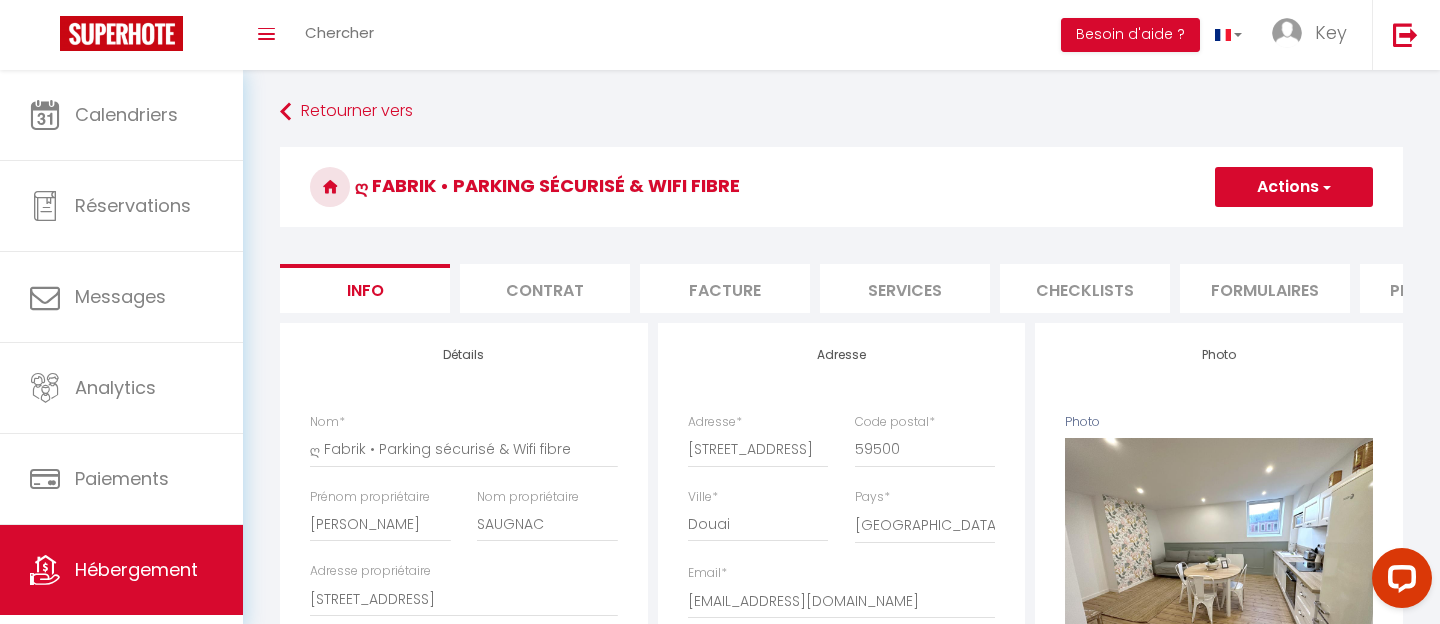 select 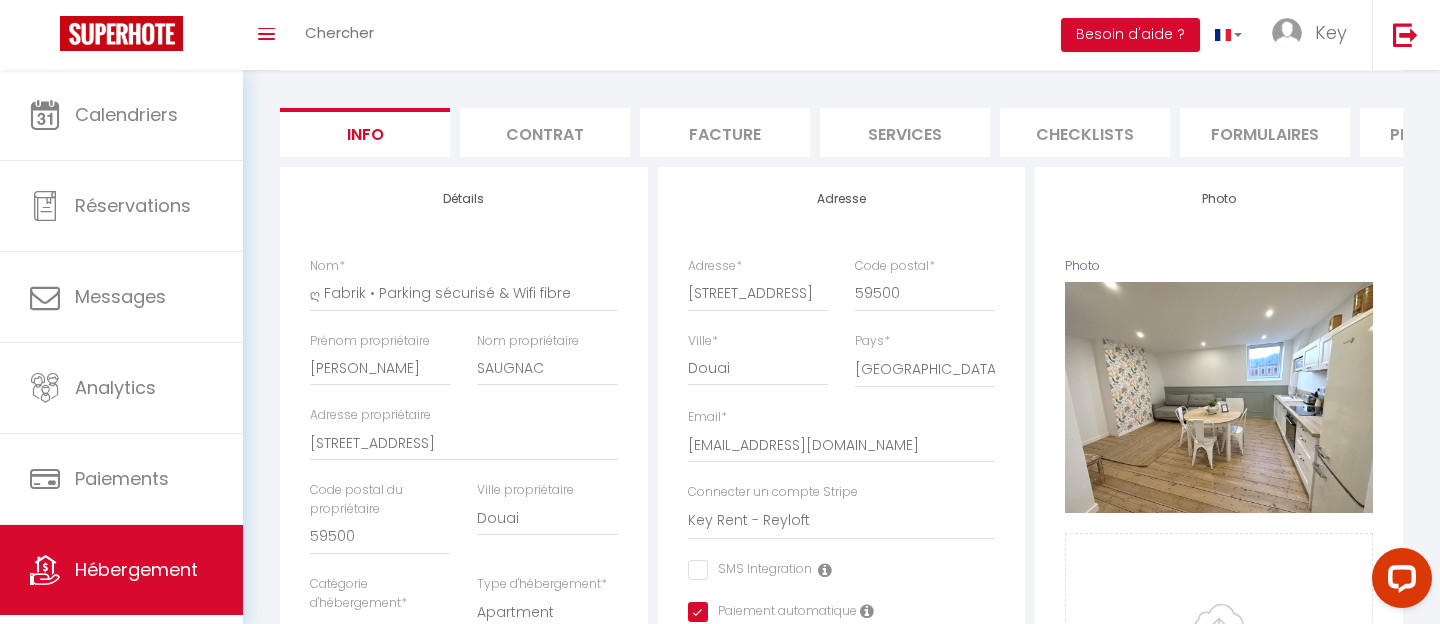 scroll, scrollTop: 133, scrollLeft: 0, axis: vertical 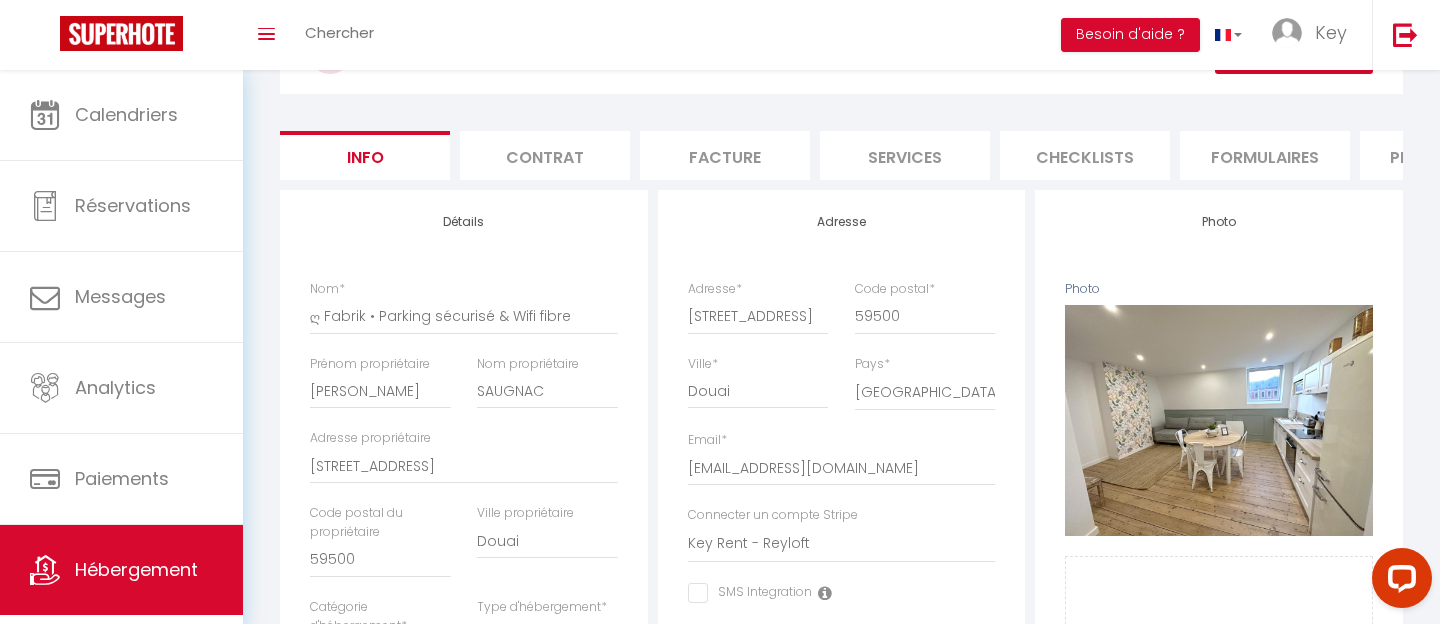click on "Services" at bounding box center (905, 155) 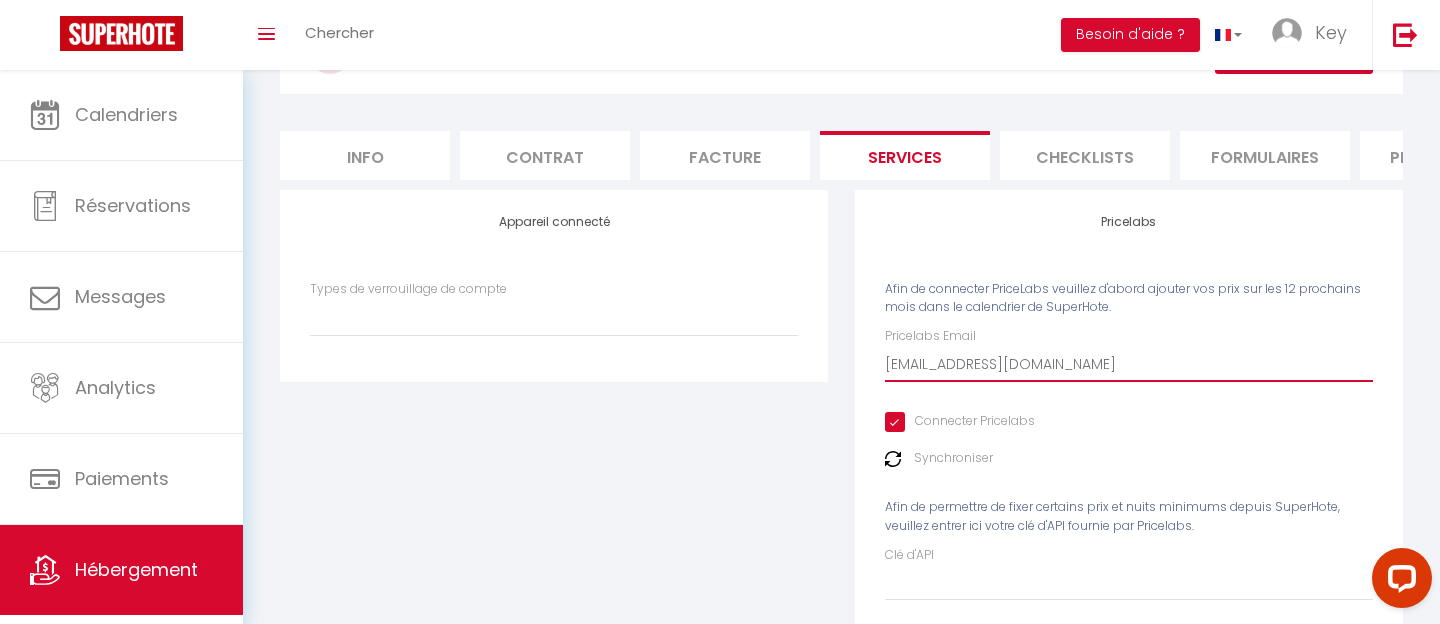 click on "contact@key-rent.fr" at bounding box center (1129, 364) 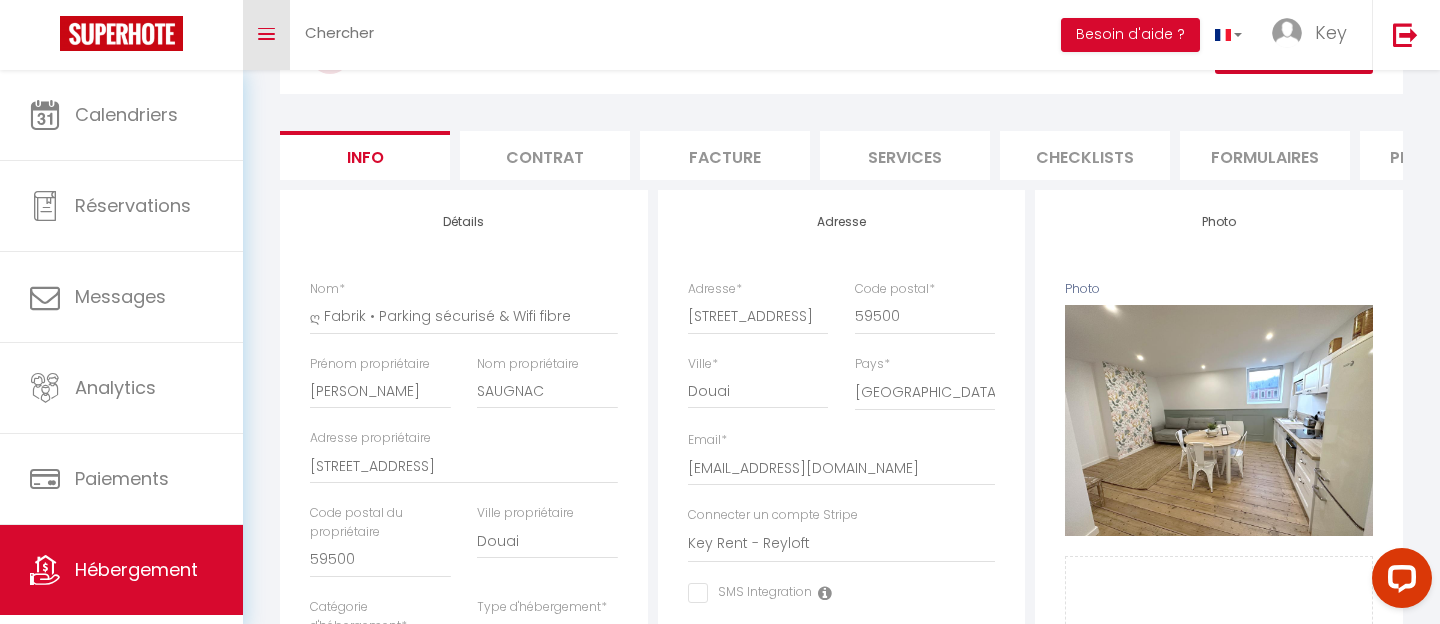 scroll, scrollTop: 0, scrollLeft: 0, axis: both 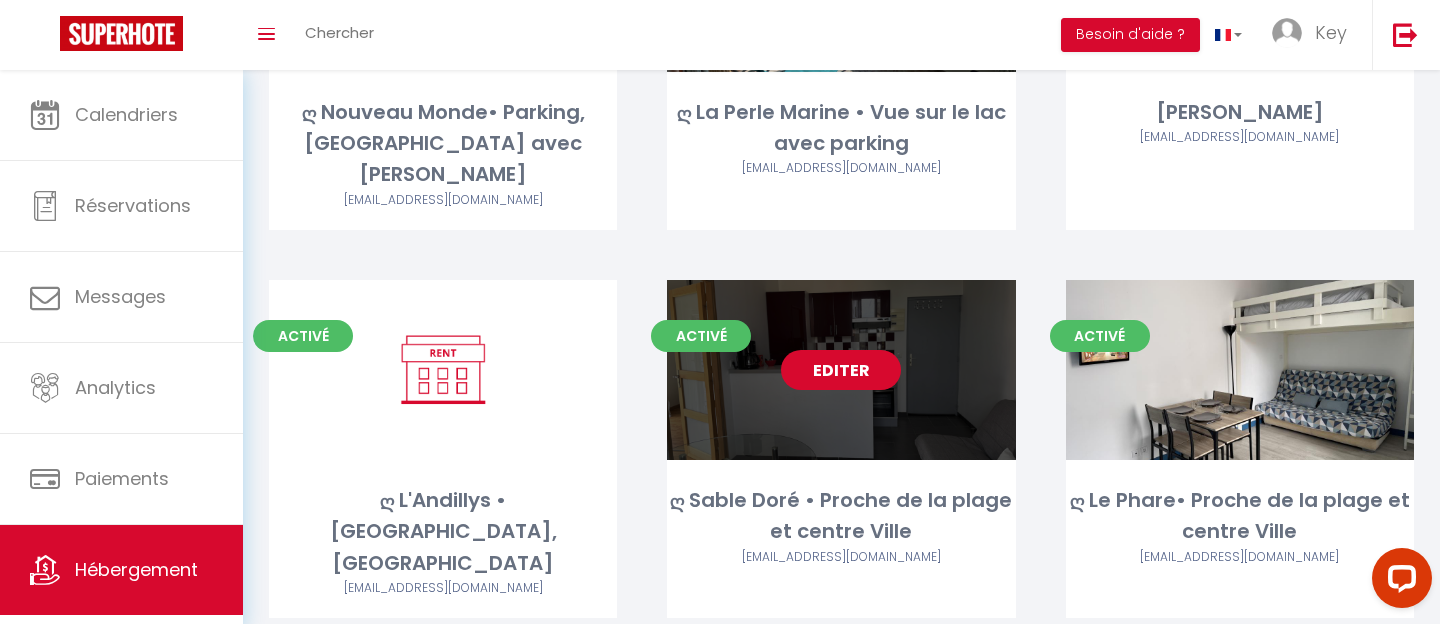 click on "Editer" at bounding box center (841, 370) 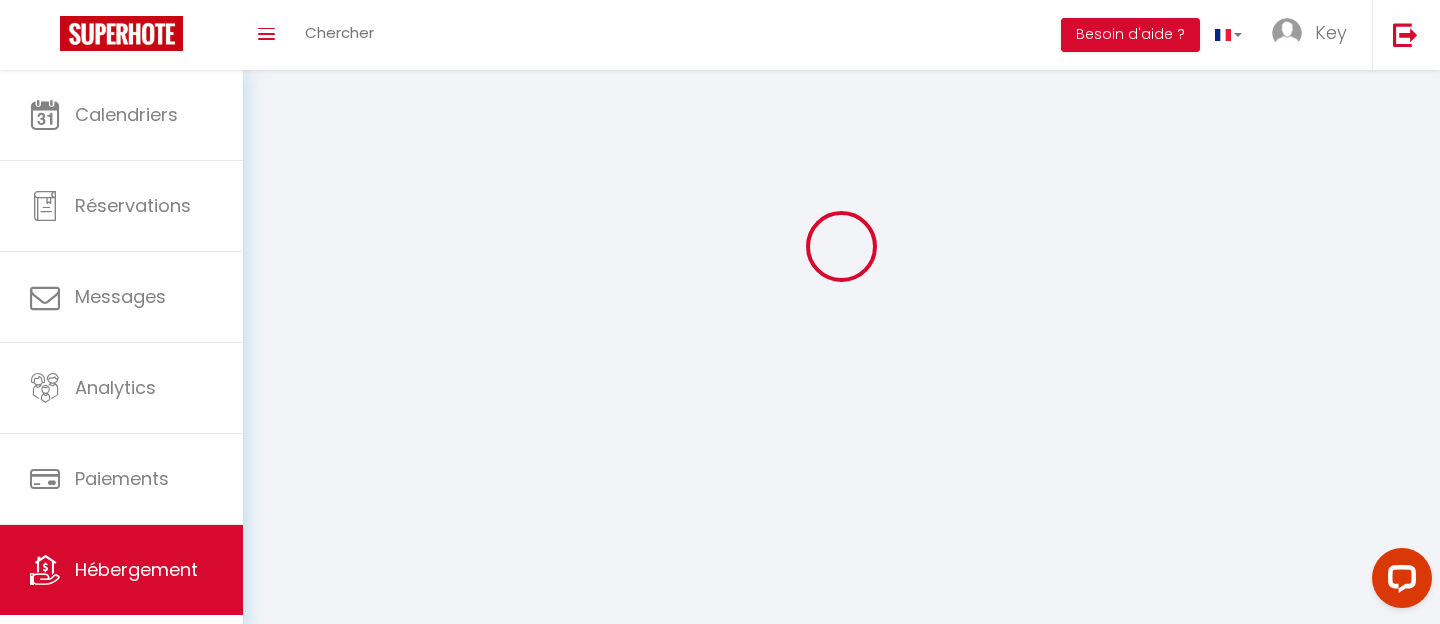 scroll, scrollTop: 0, scrollLeft: 0, axis: both 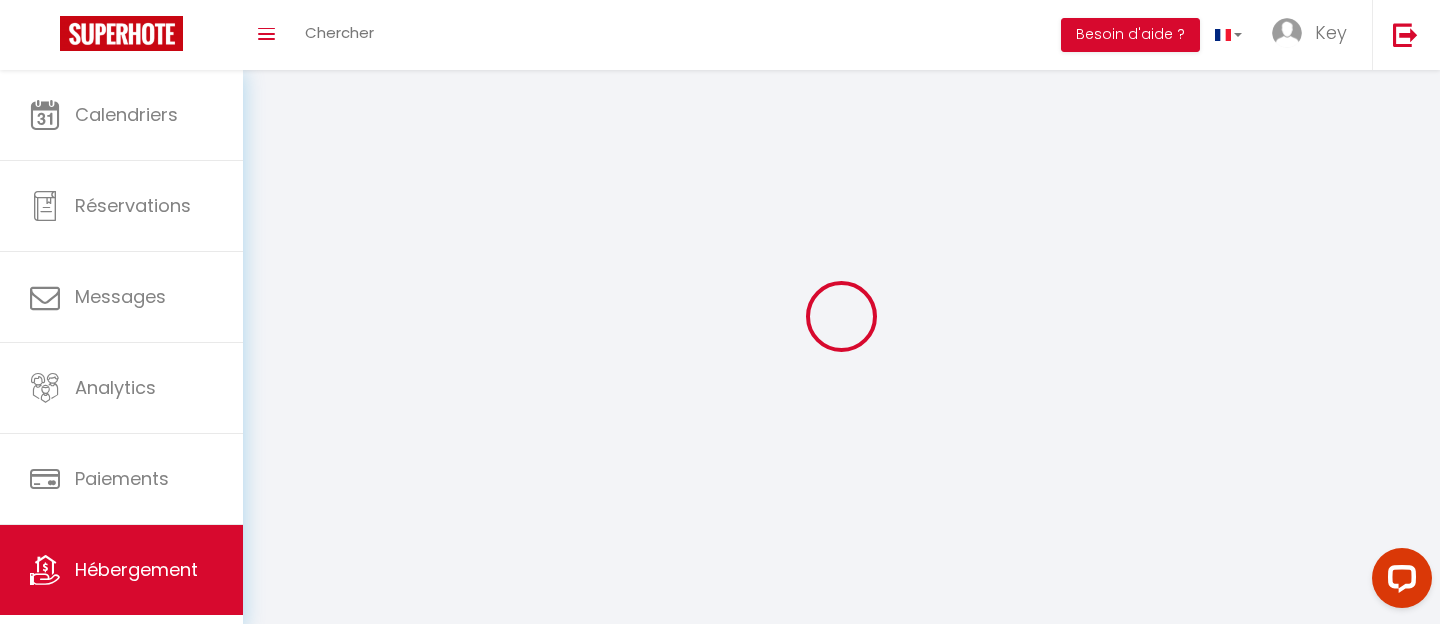 select 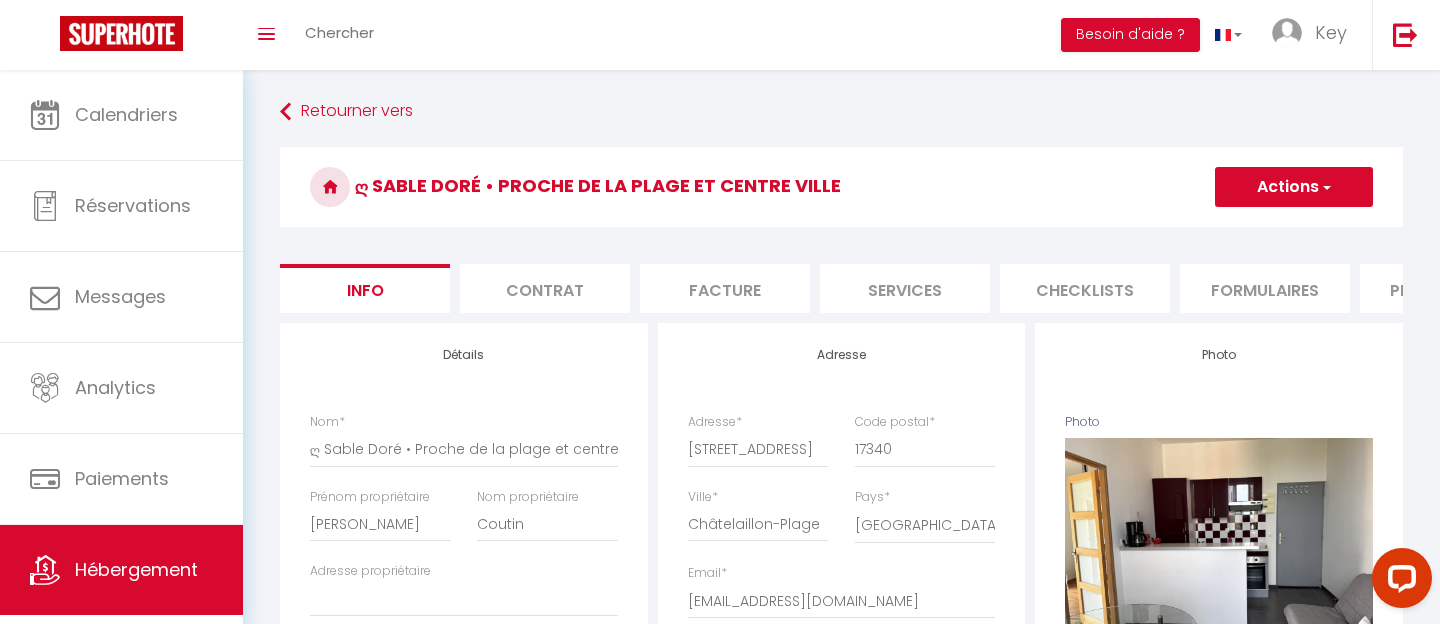 checkbox on "false" 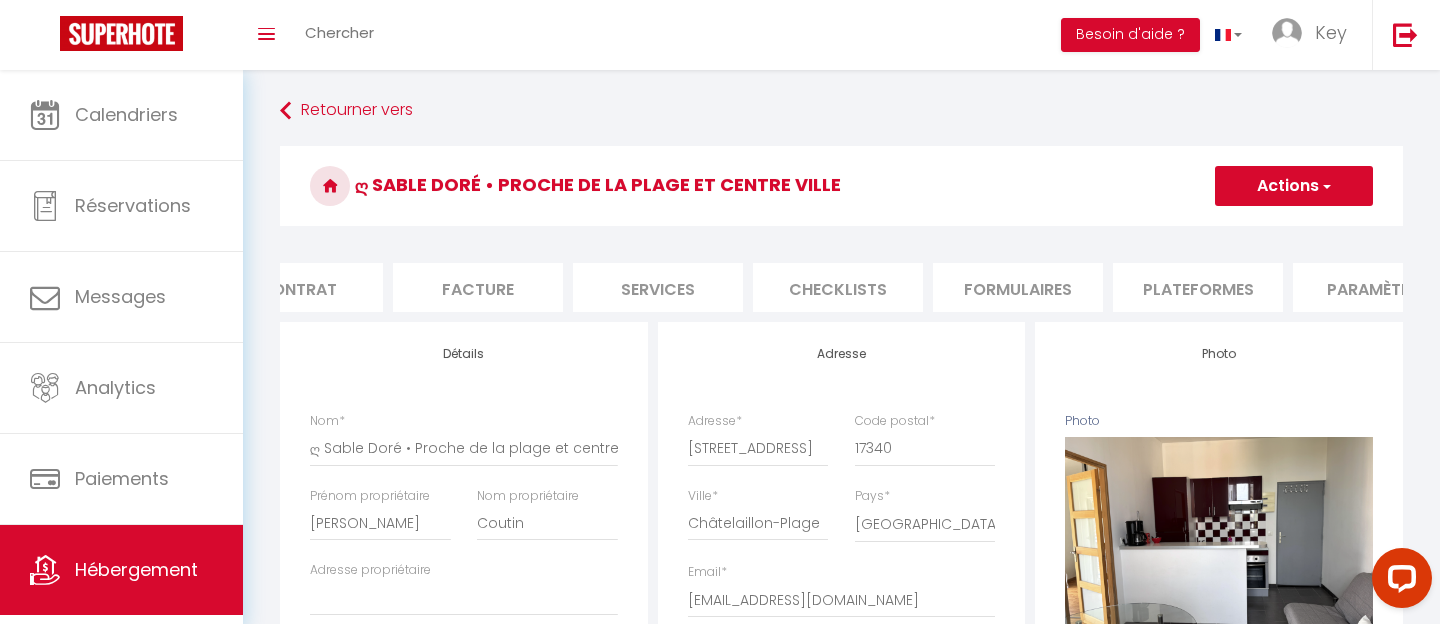 scroll, scrollTop: 0, scrollLeft: 677, axis: horizontal 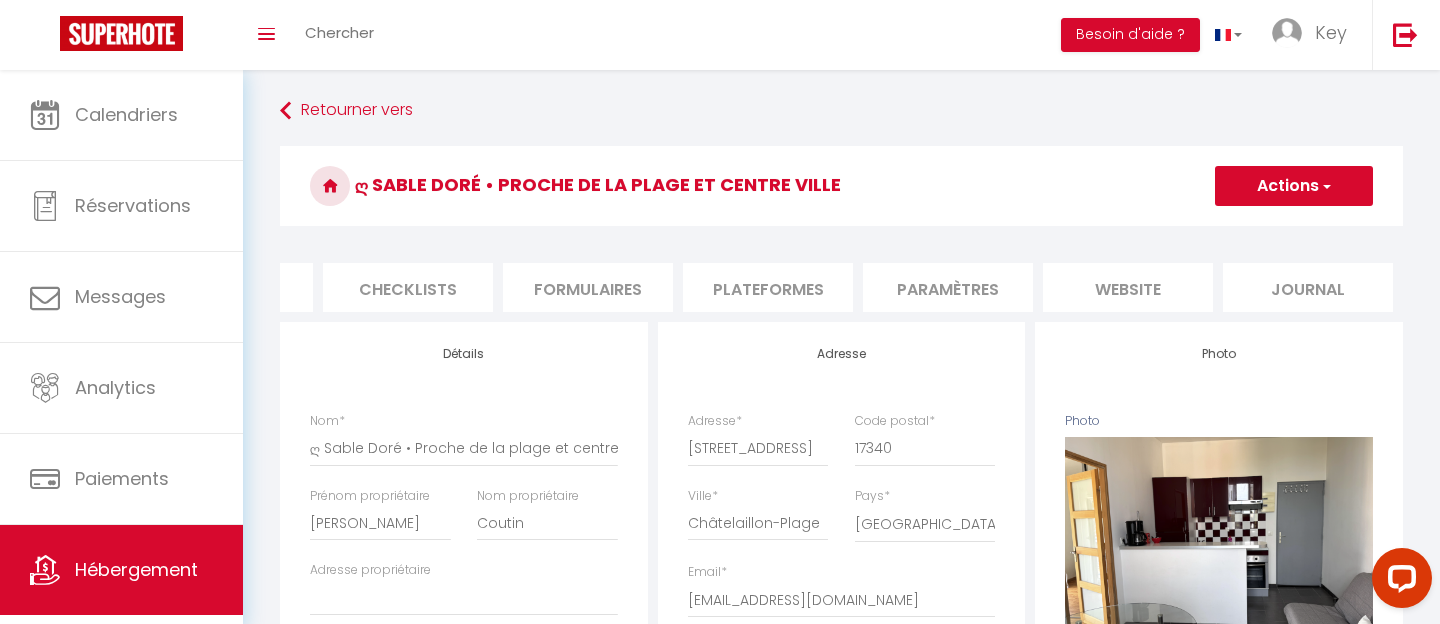 click on "website" at bounding box center (1128, 287) 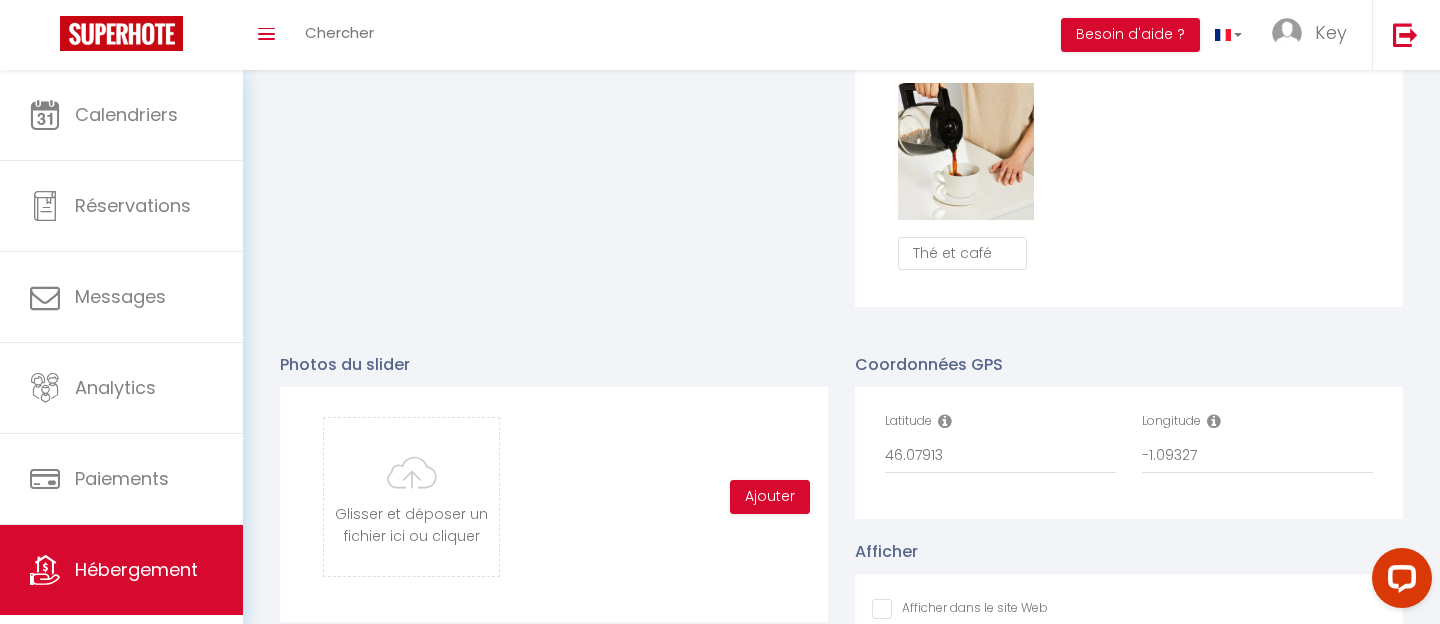 scroll, scrollTop: 1892, scrollLeft: 0, axis: vertical 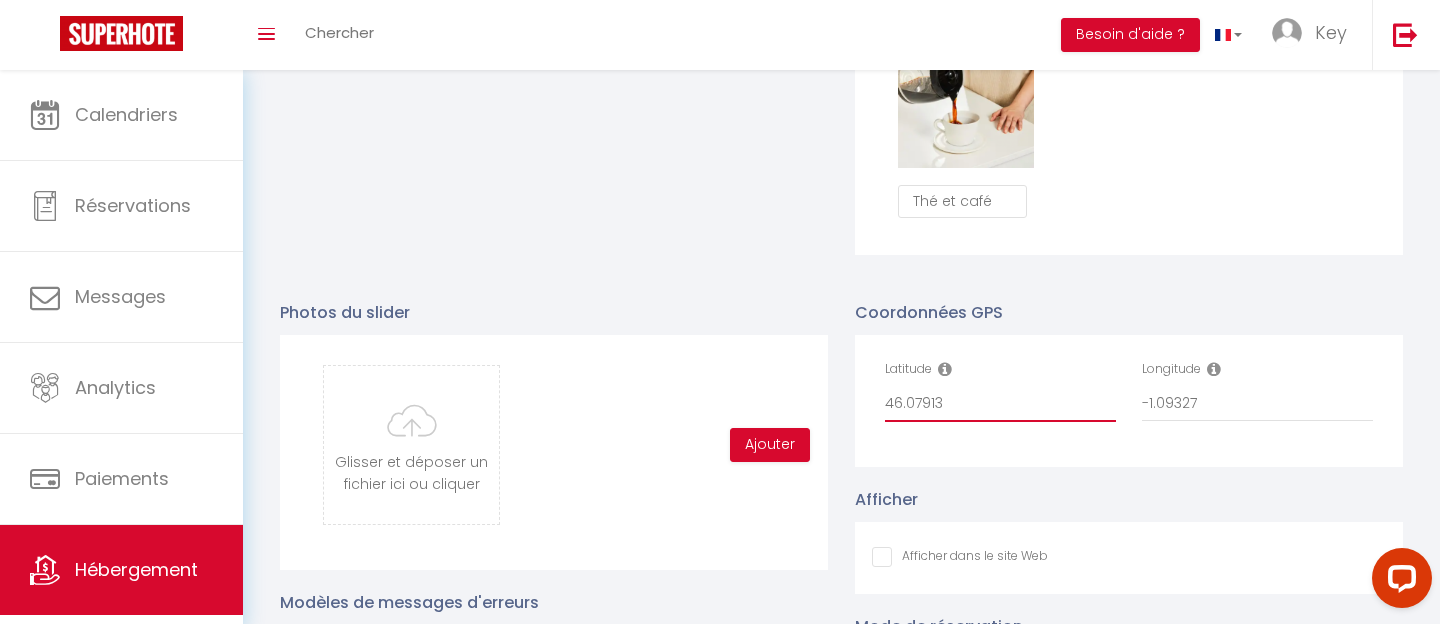 click on "46.07913" at bounding box center [1000, 404] 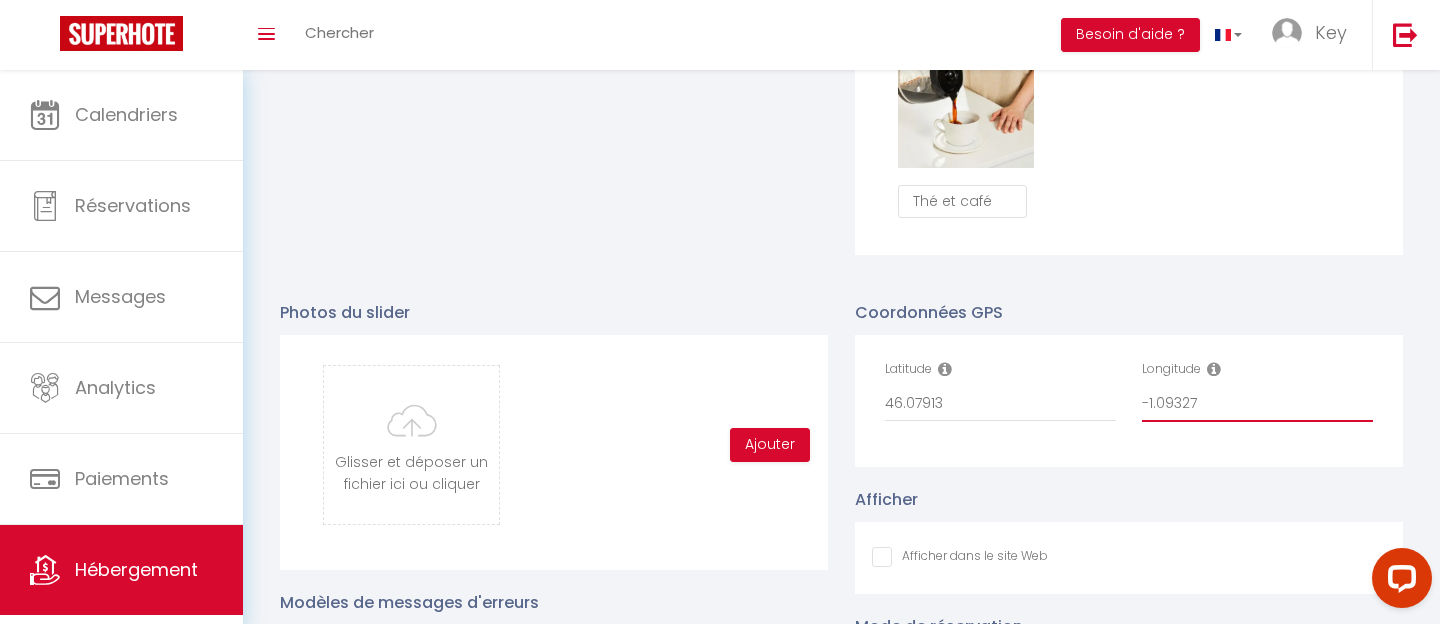 click on "-1.09327" at bounding box center (1257, 404) 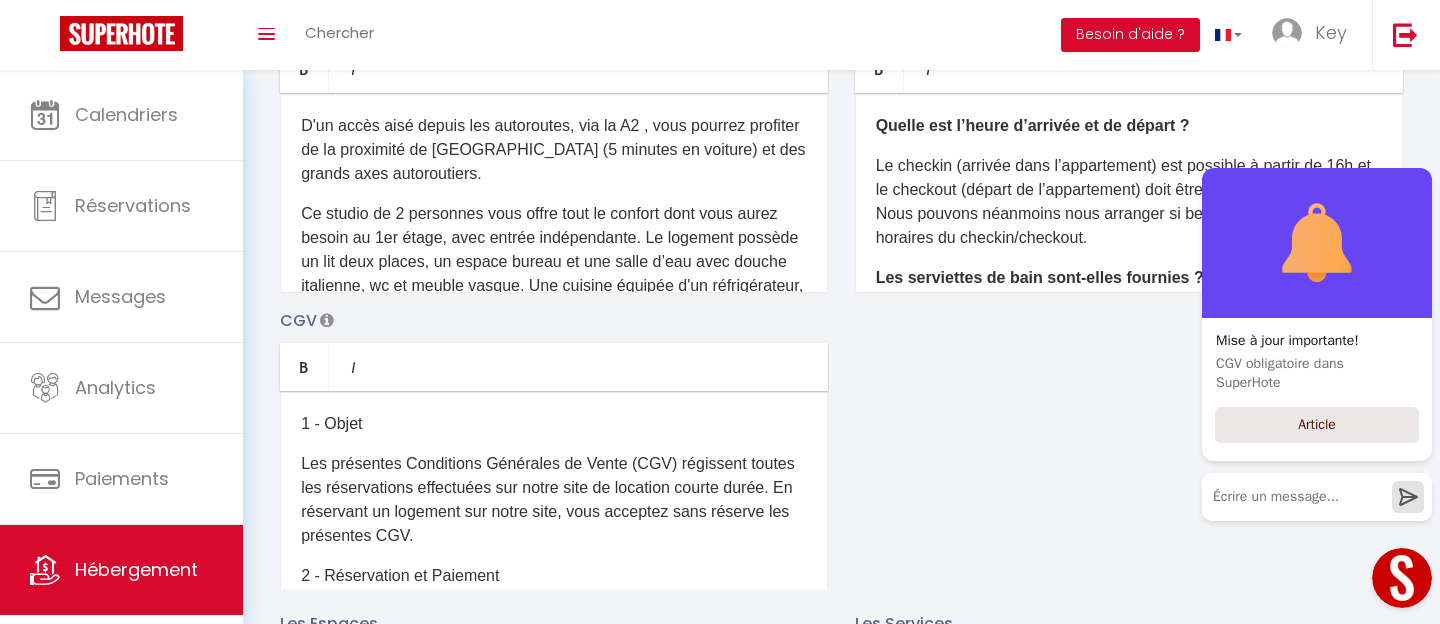 scroll, scrollTop: 0, scrollLeft: 0, axis: both 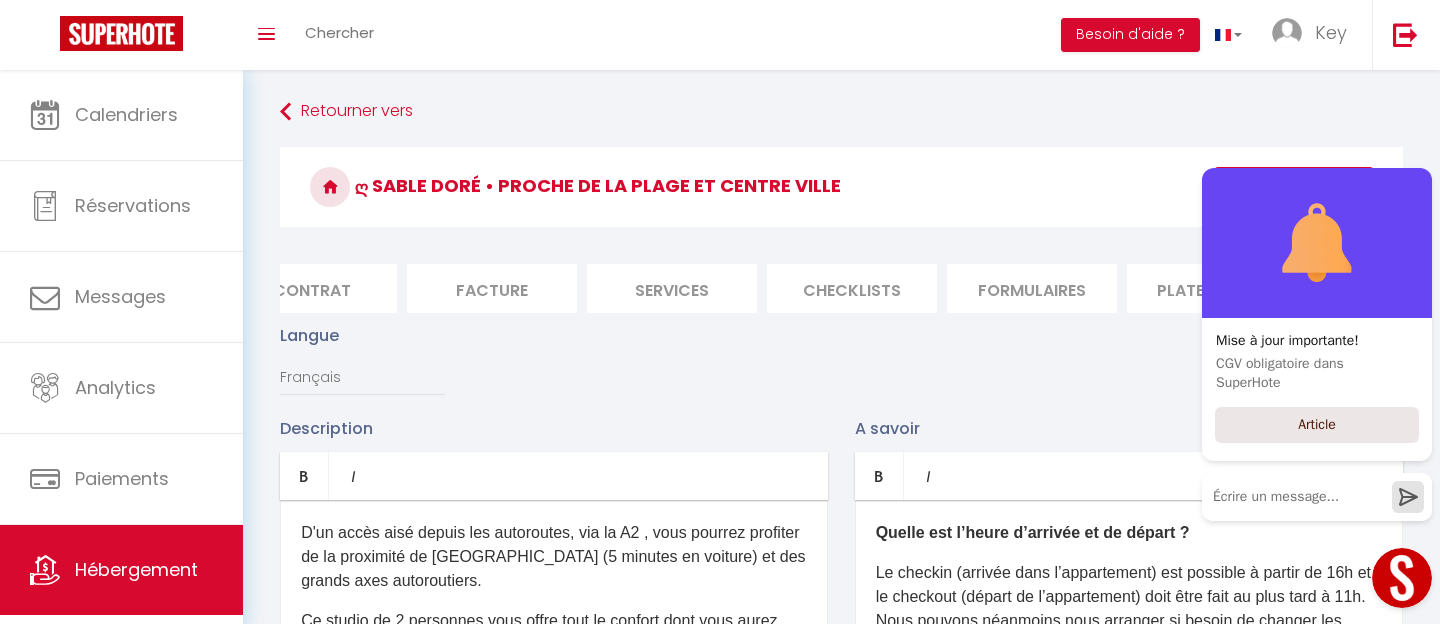 click on "Services" at bounding box center (672, 288) 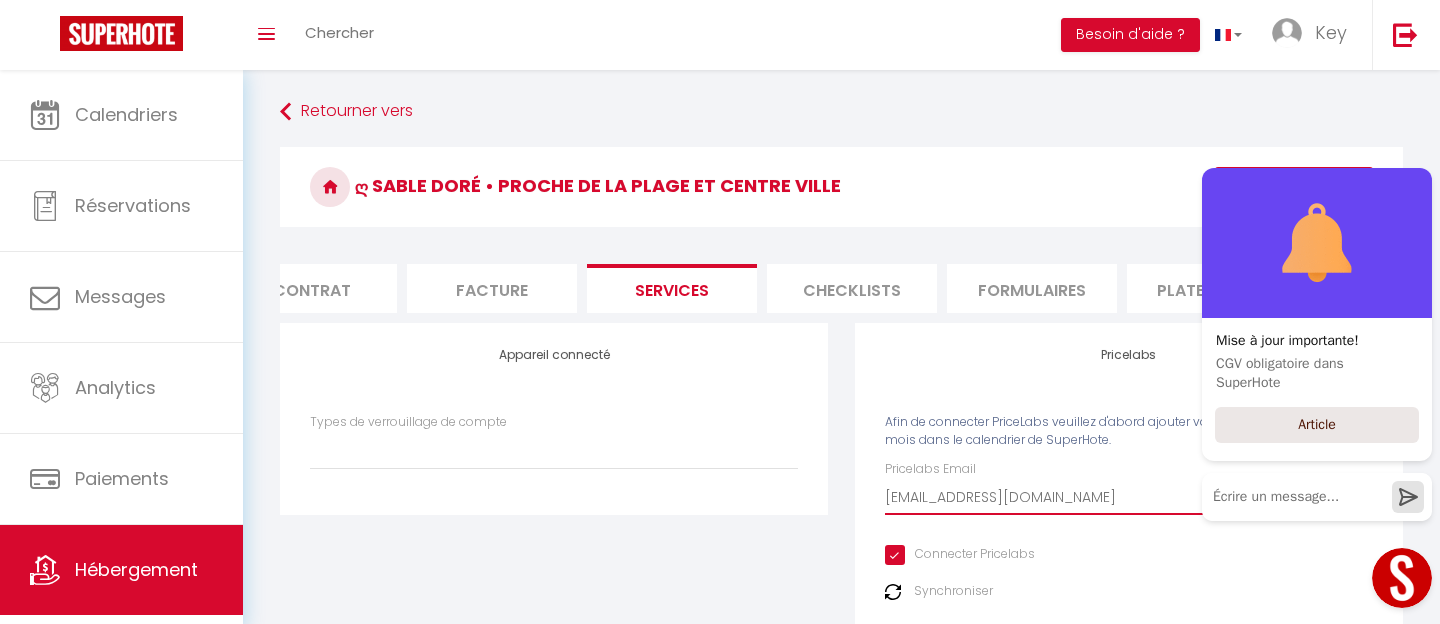 click on "contact@key-rent.fr" at bounding box center (1129, 497) 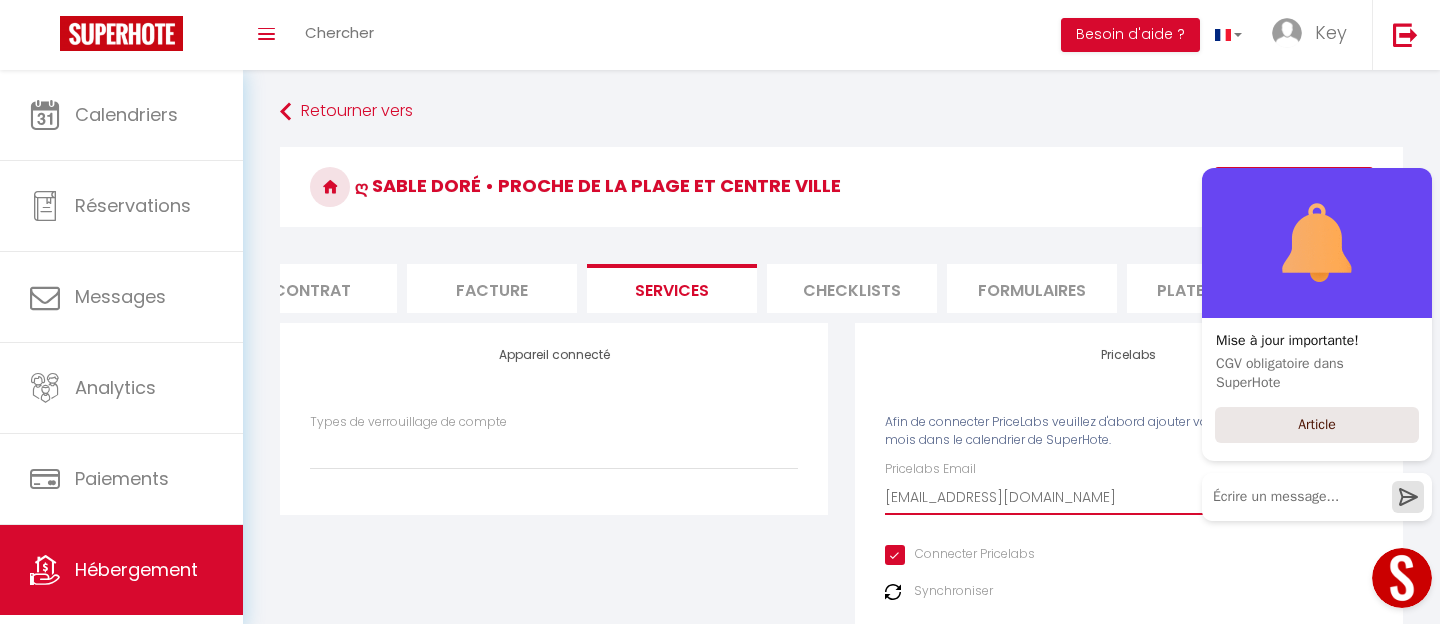 click on "contact@key-rent.fr" at bounding box center (1129, 497) 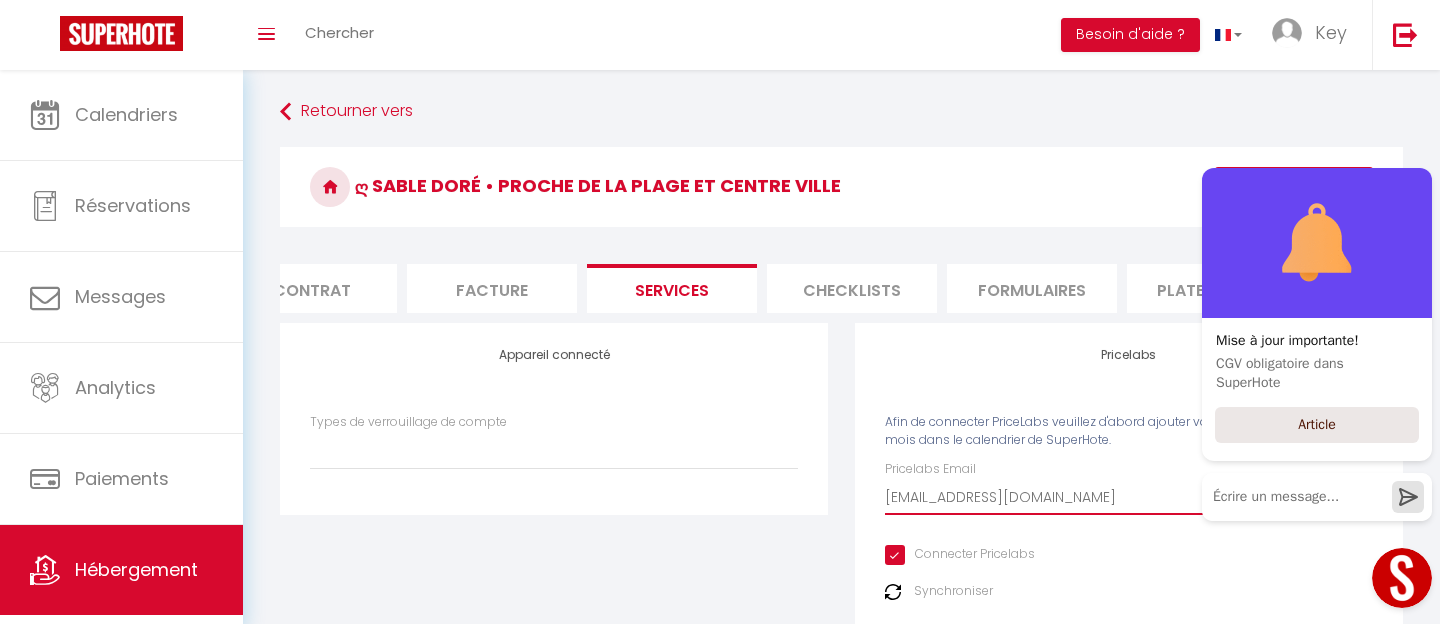 click on "contact@key-rent.fr" at bounding box center (1129, 497) 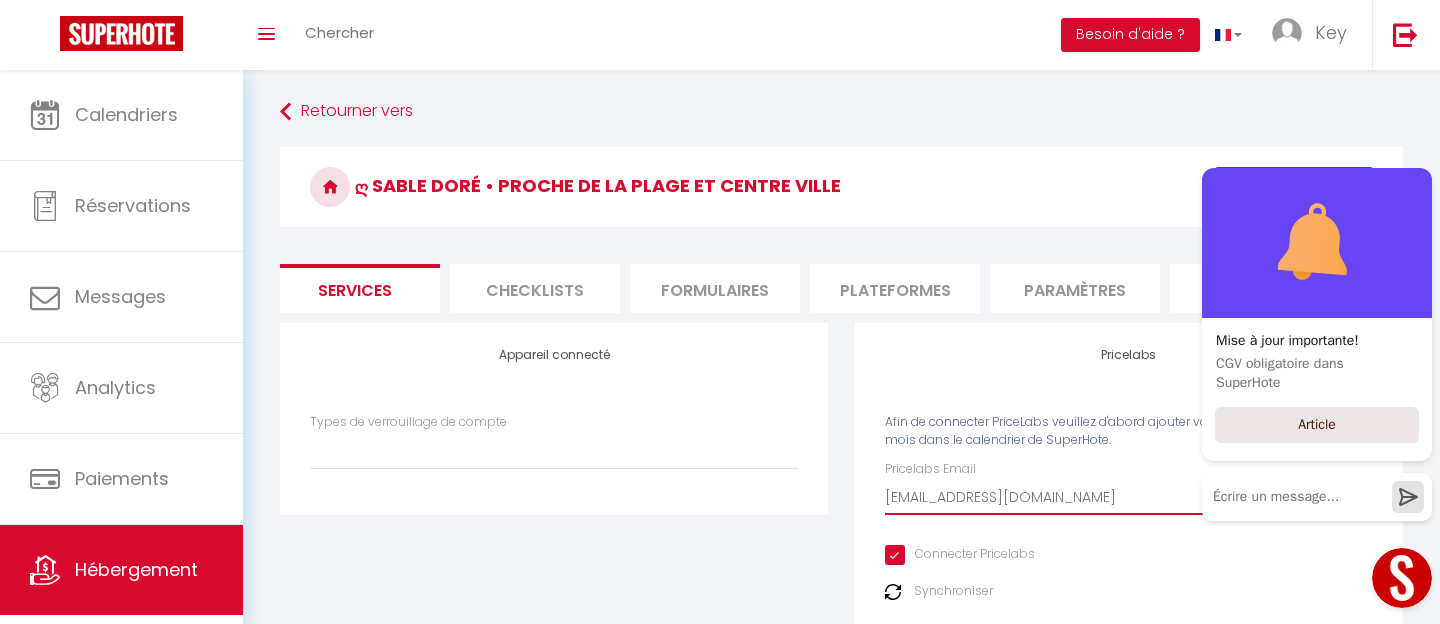scroll, scrollTop: 0, scrollLeft: 677, axis: horizontal 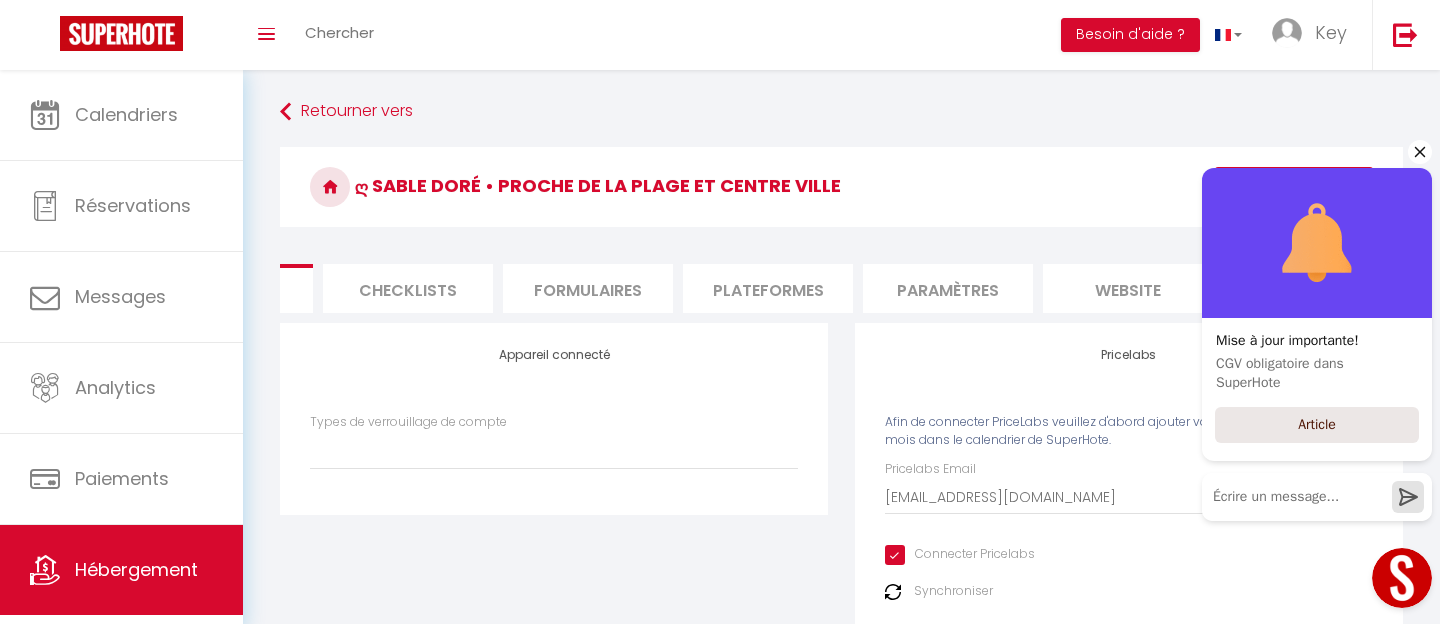 click 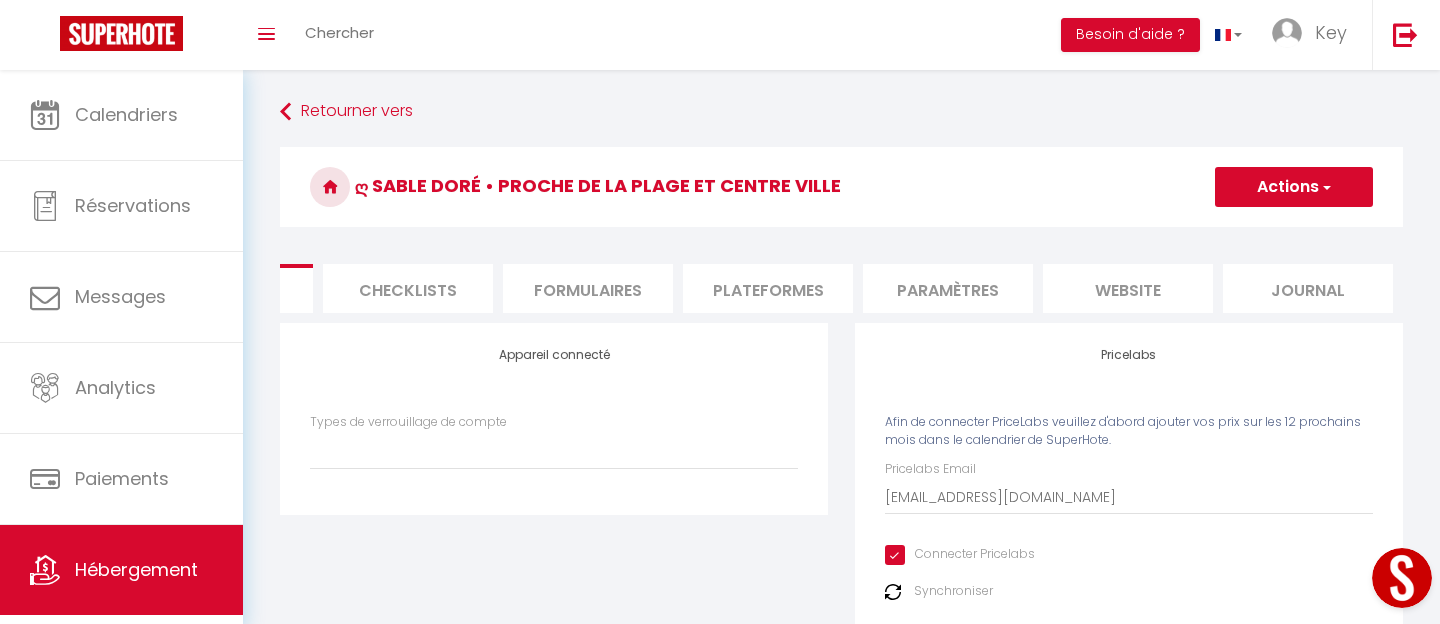 click on "website" at bounding box center [1128, 288] 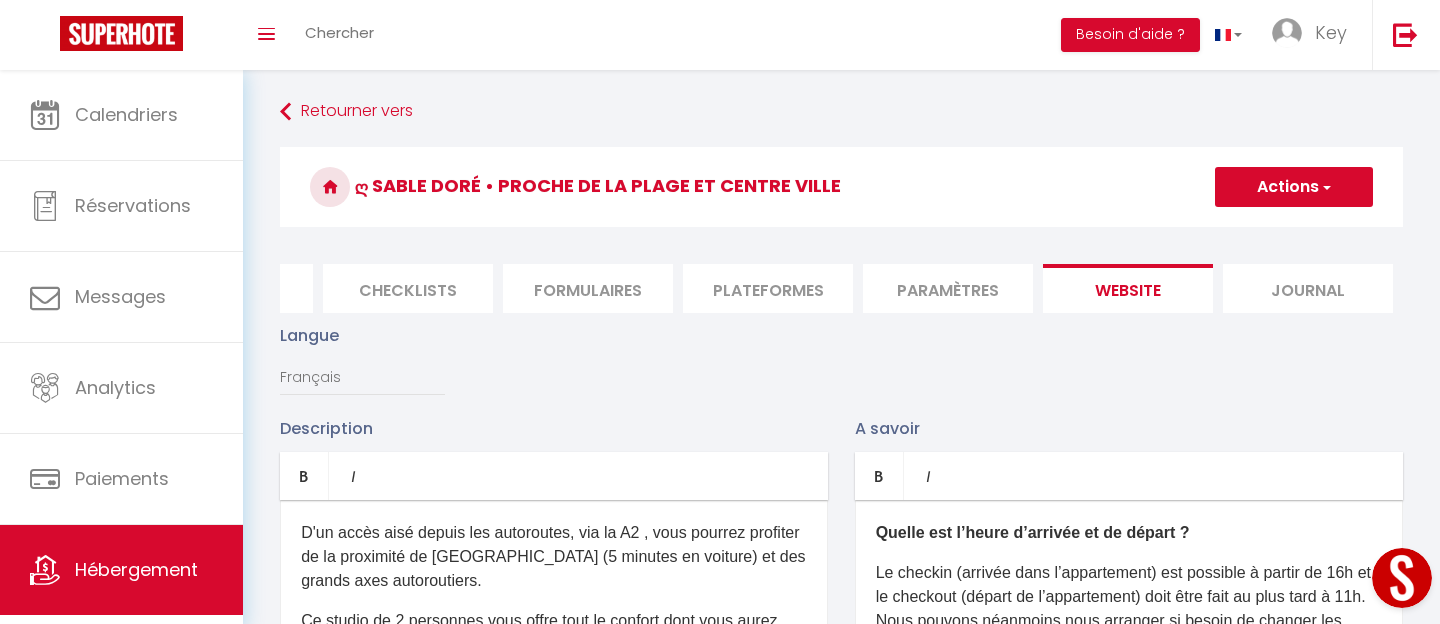 scroll, scrollTop: 262, scrollLeft: 0, axis: vertical 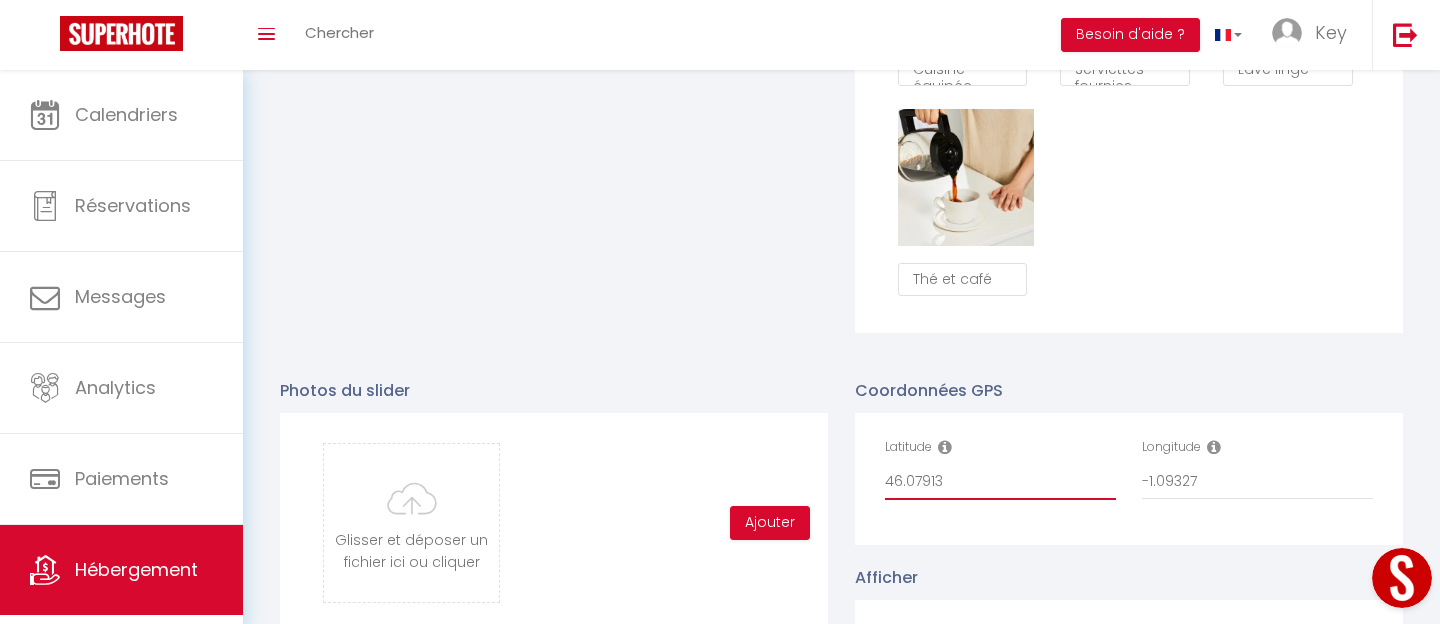 click on "46.07913" at bounding box center (1000, 482) 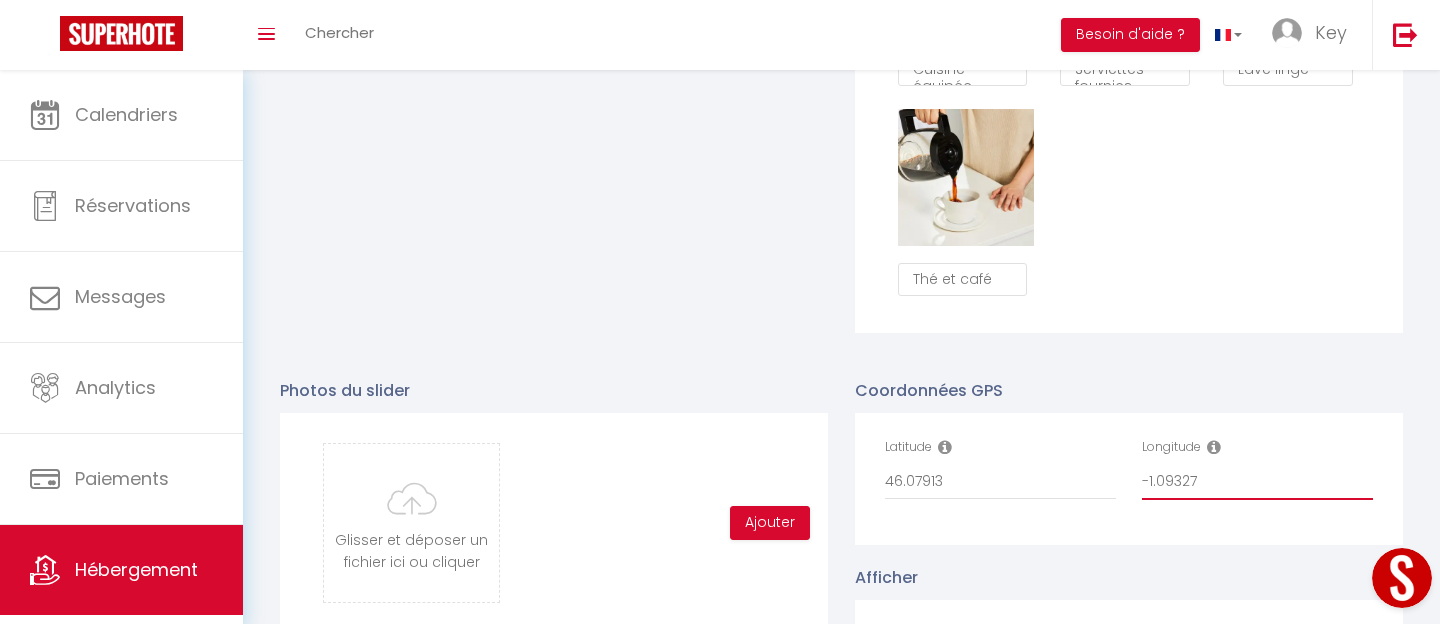 click on "-1.09327" at bounding box center [1257, 482] 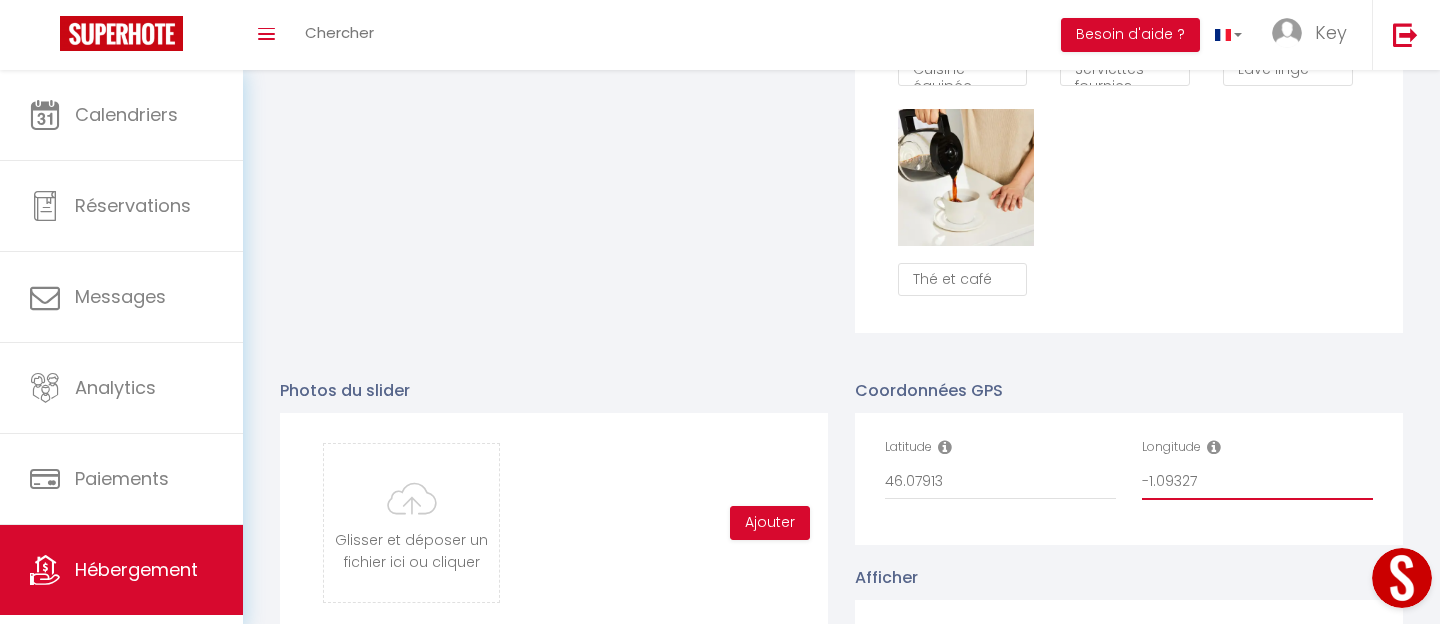 click on "-1.09327" at bounding box center (1257, 482) 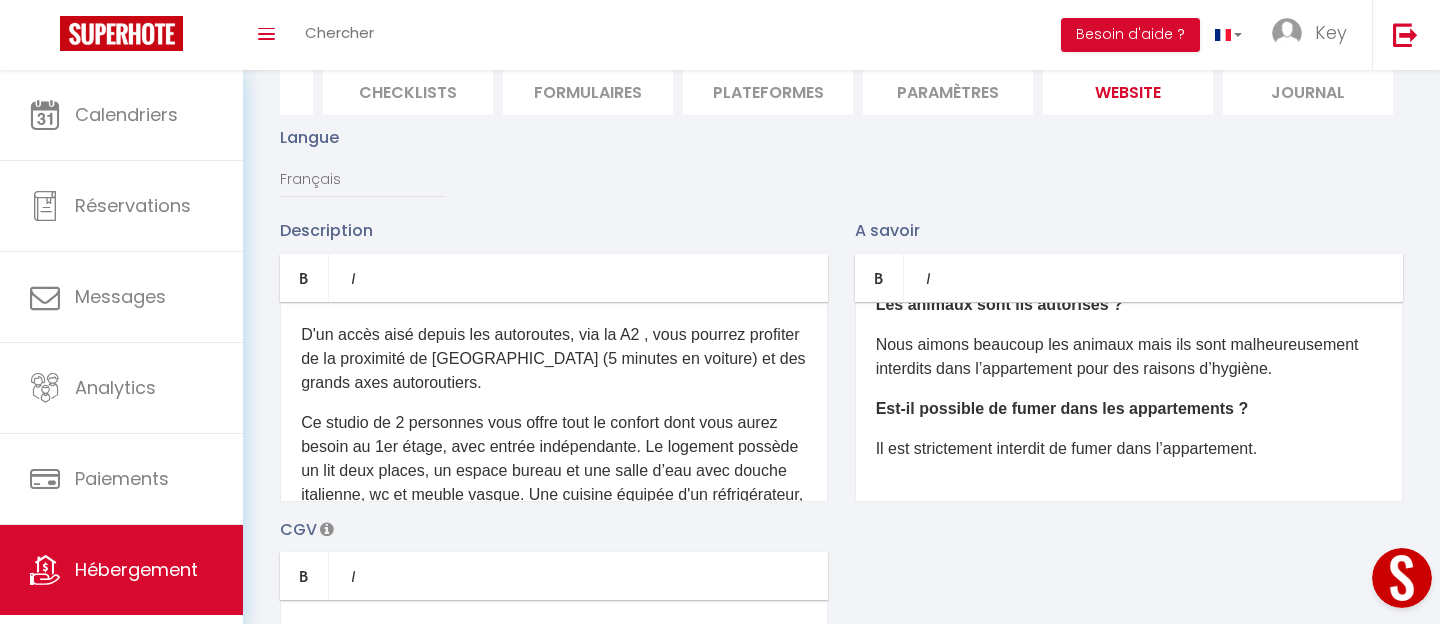 scroll, scrollTop: 0, scrollLeft: 0, axis: both 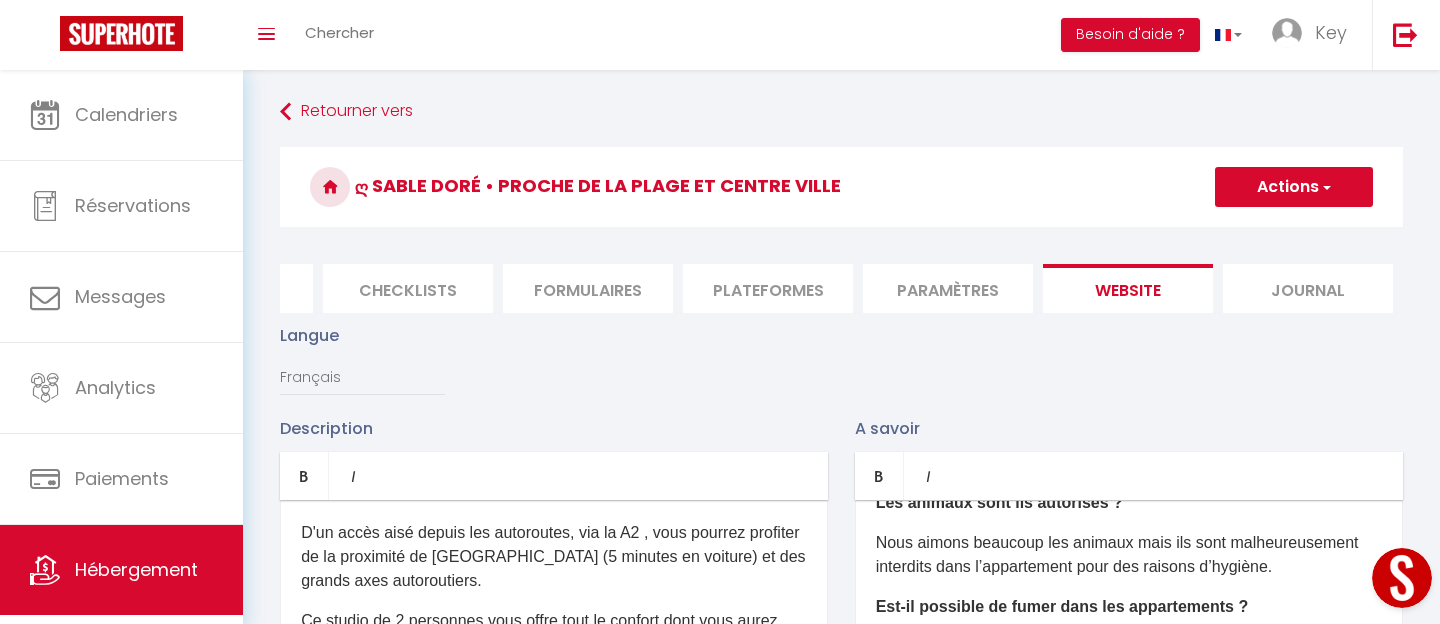 select 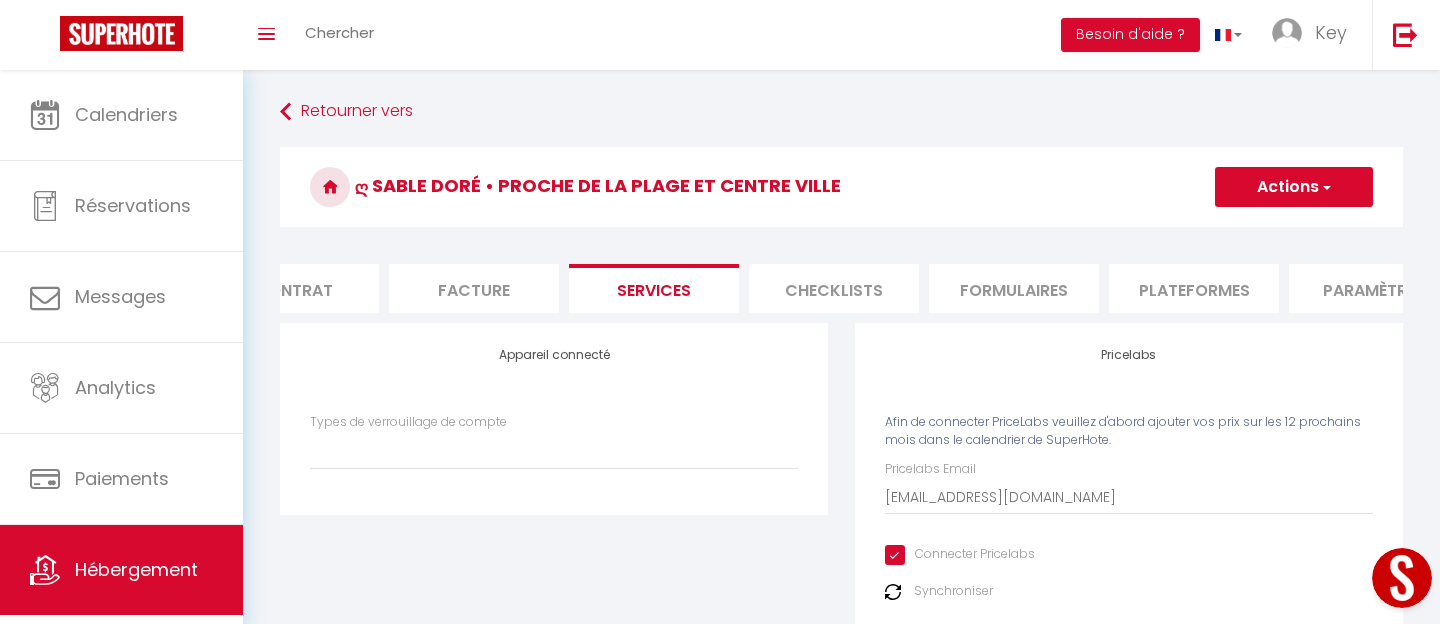scroll, scrollTop: 0, scrollLeft: 216, axis: horizontal 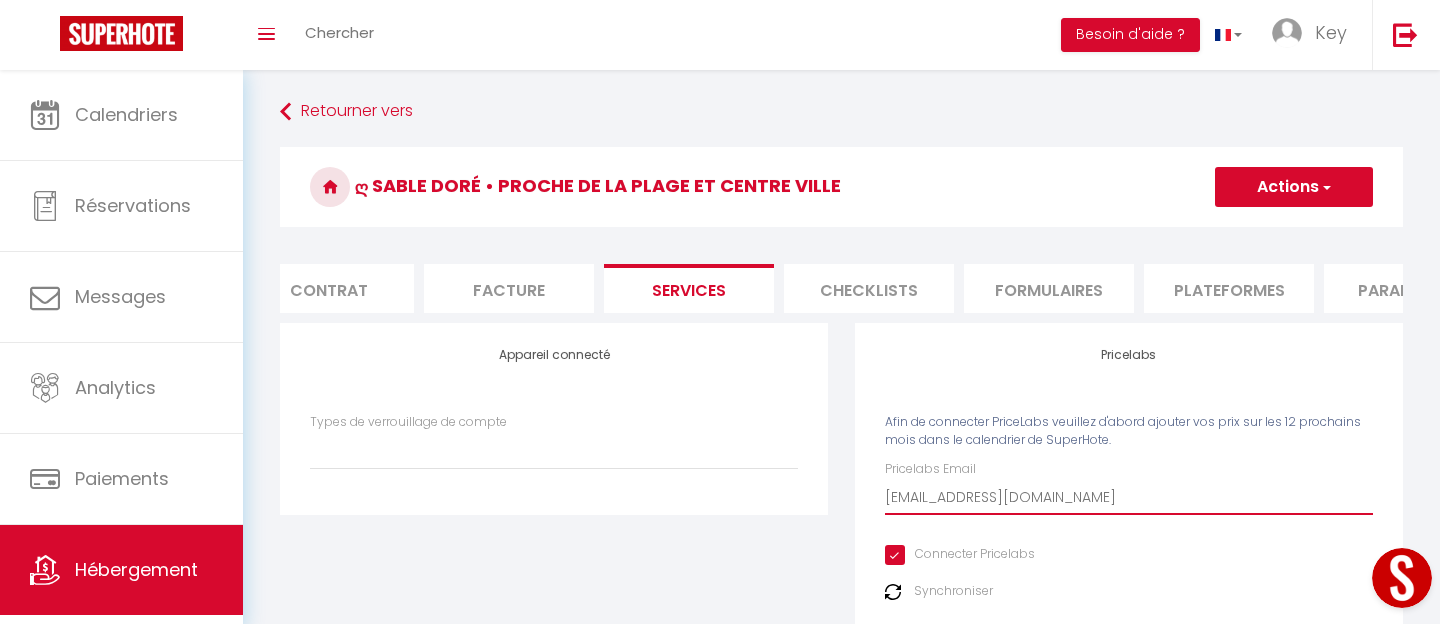 click on "contact@key-rent.fr" at bounding box center (1129, 497) 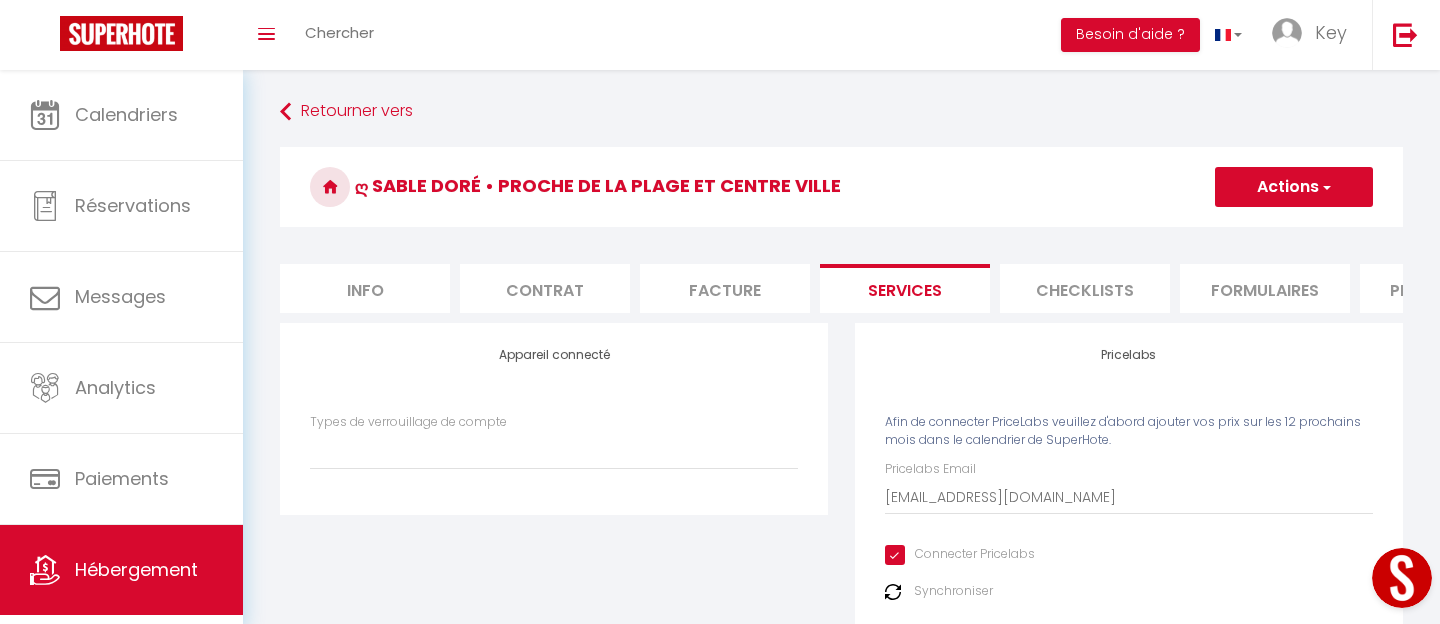 click on "Info" at bounding box center [365, 288] 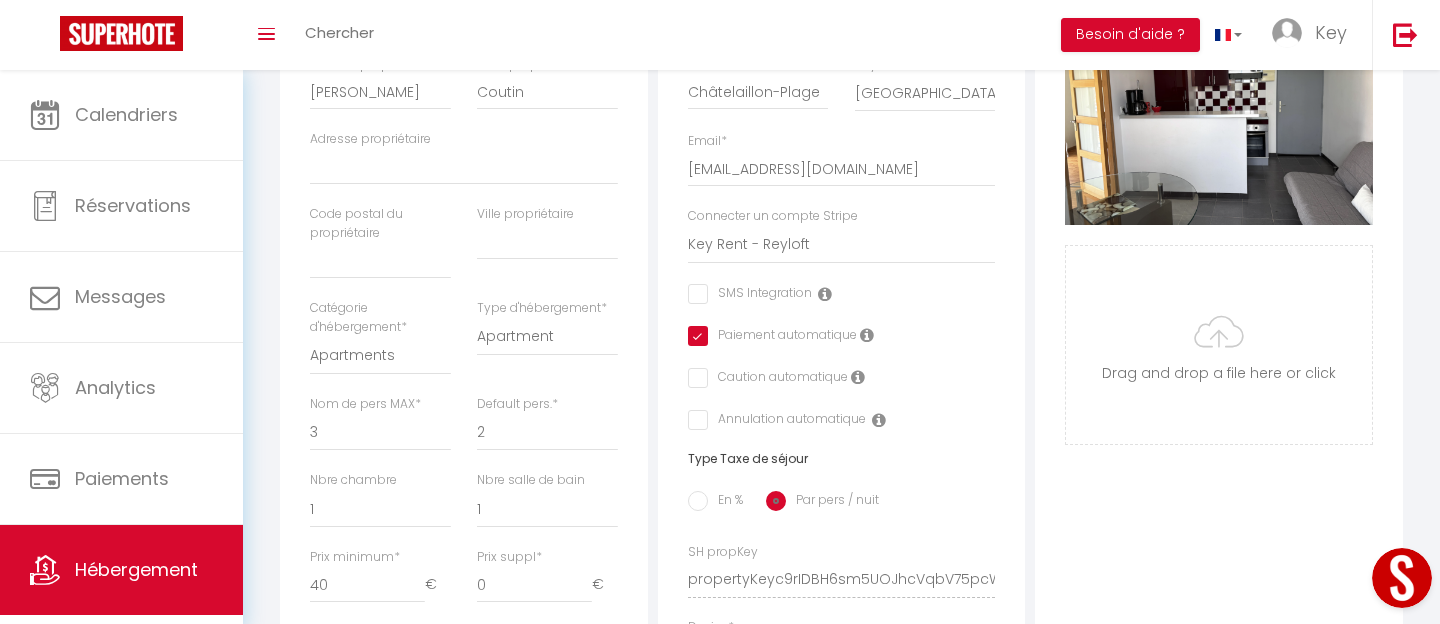 scroll, scrollTop: 450, scrollLeft: 0, axis: vertical 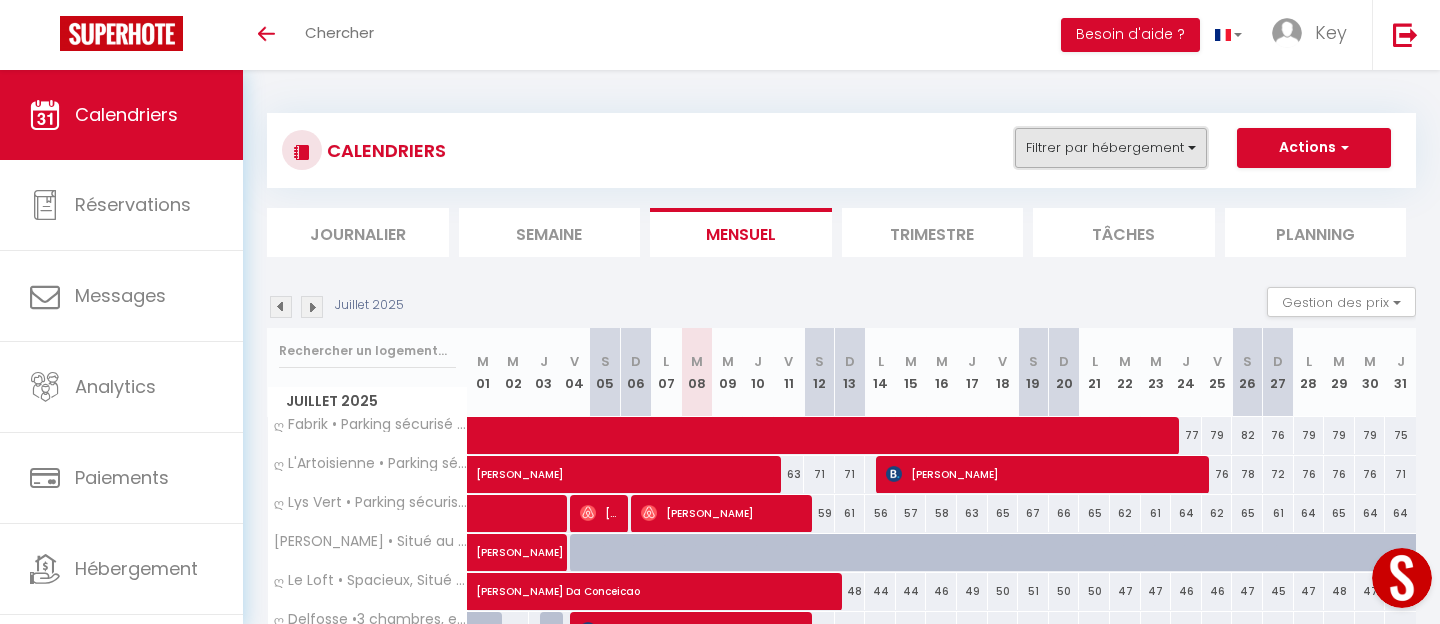 click on "Filtrer par hébergement" at bounding box center (1111, 148) 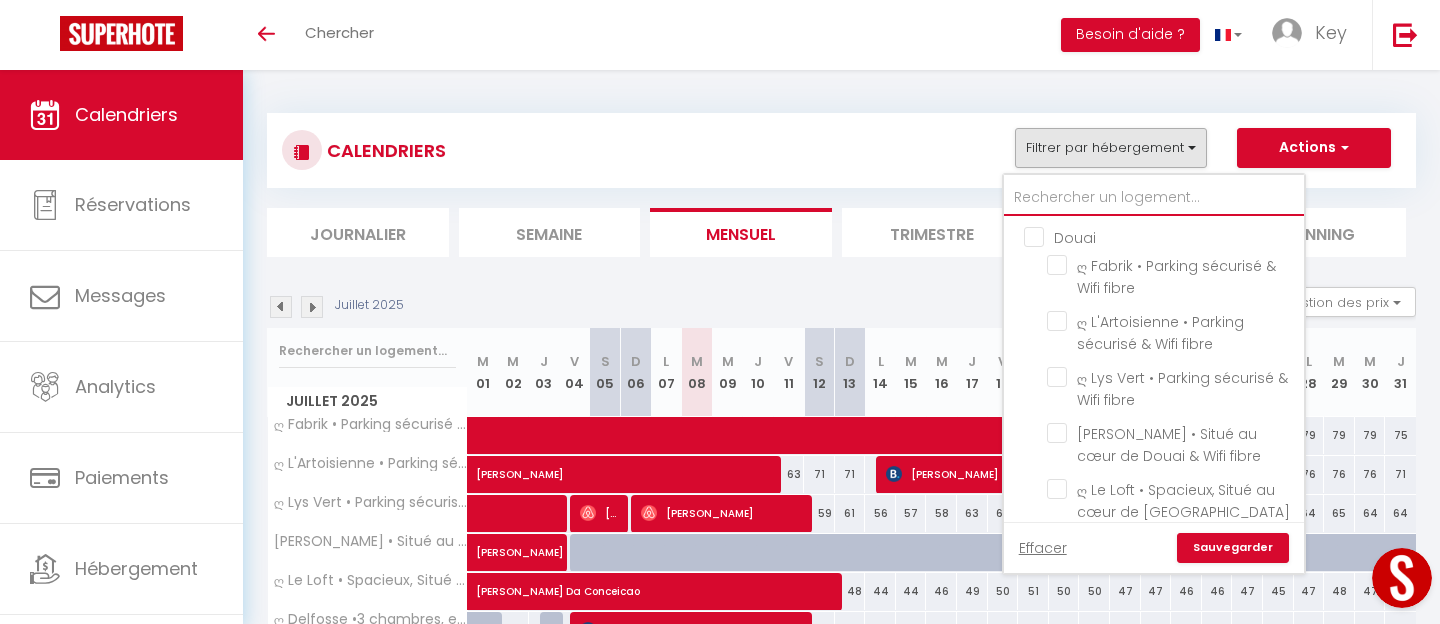 click at bounding box center (1154, 198) 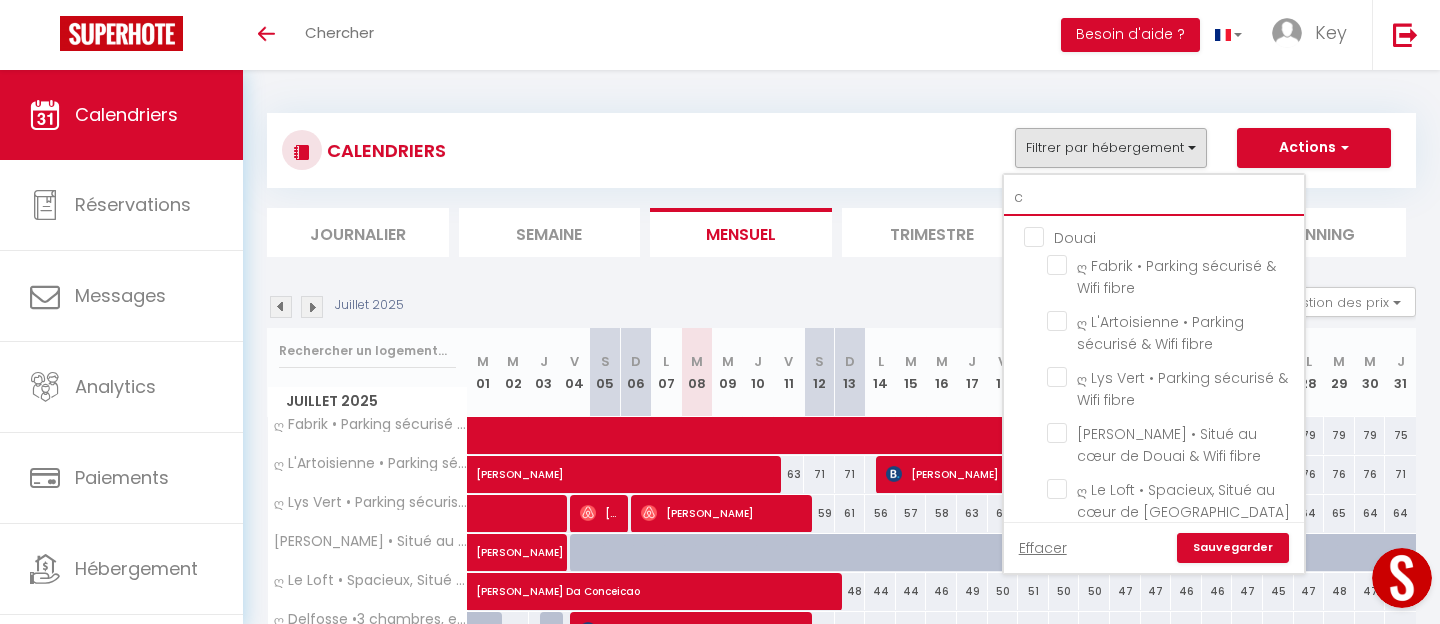 checkbox on "false" 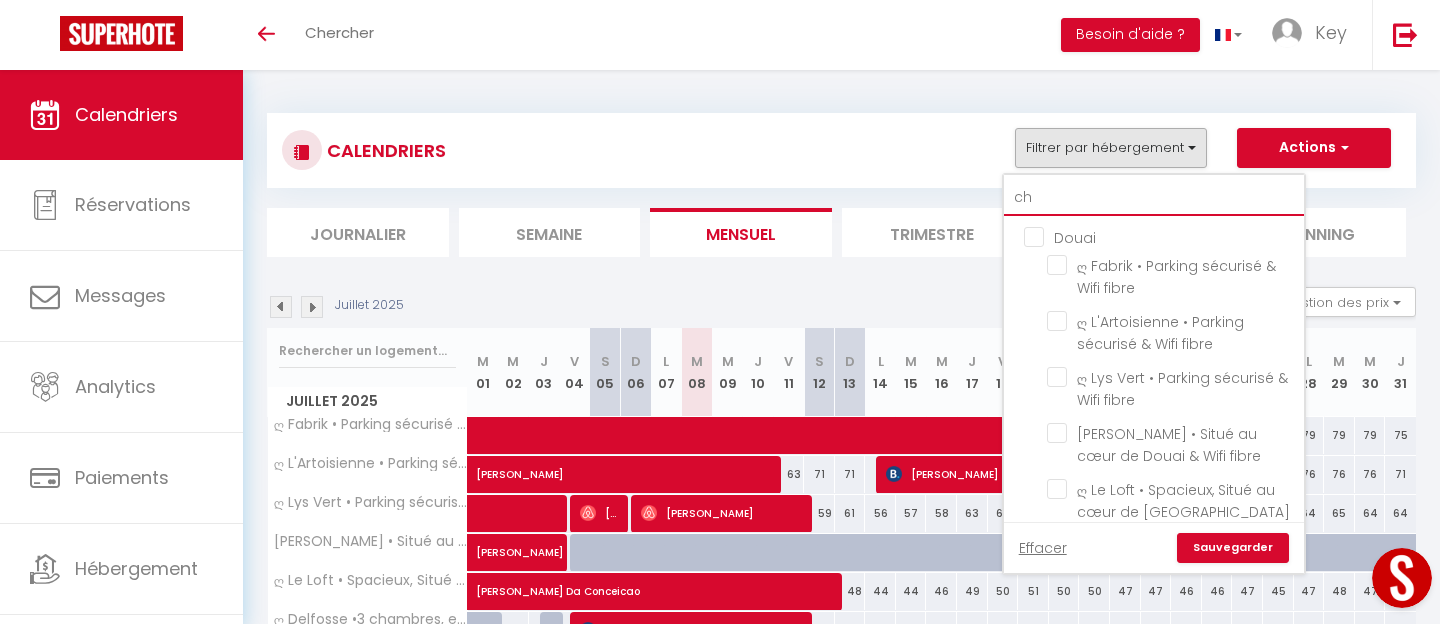 checkbox on "false" 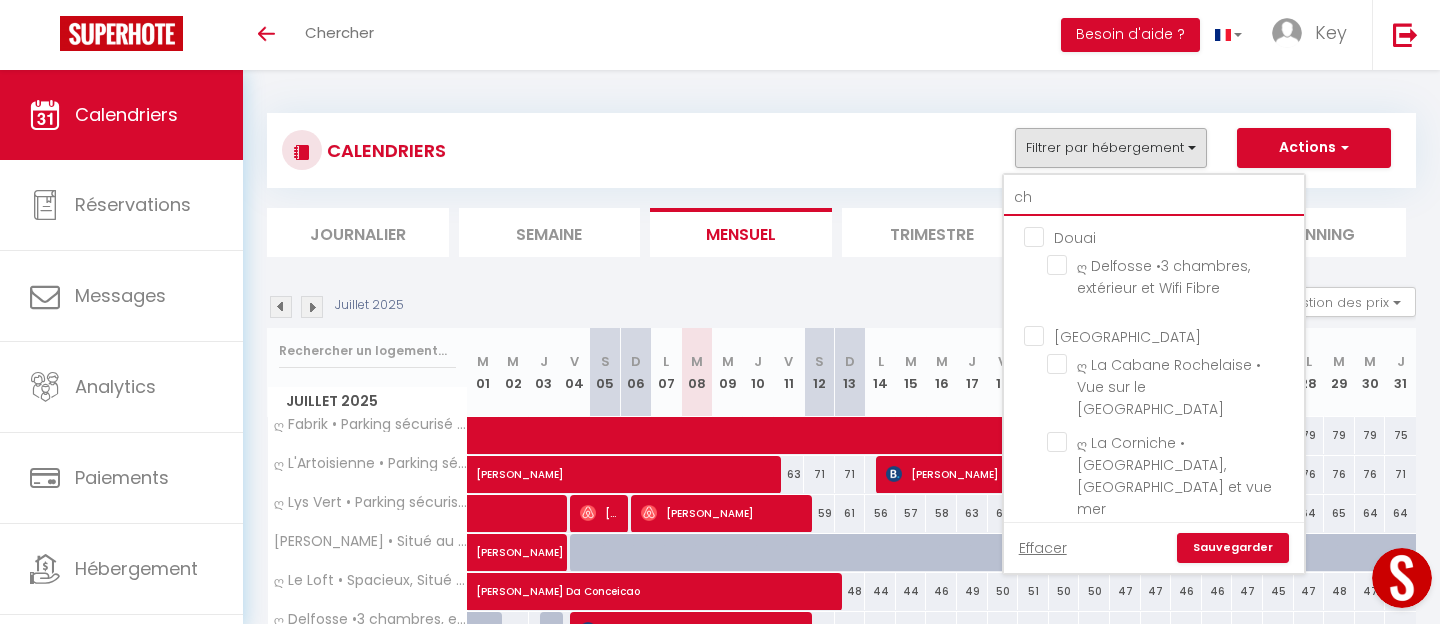 type on "cha" 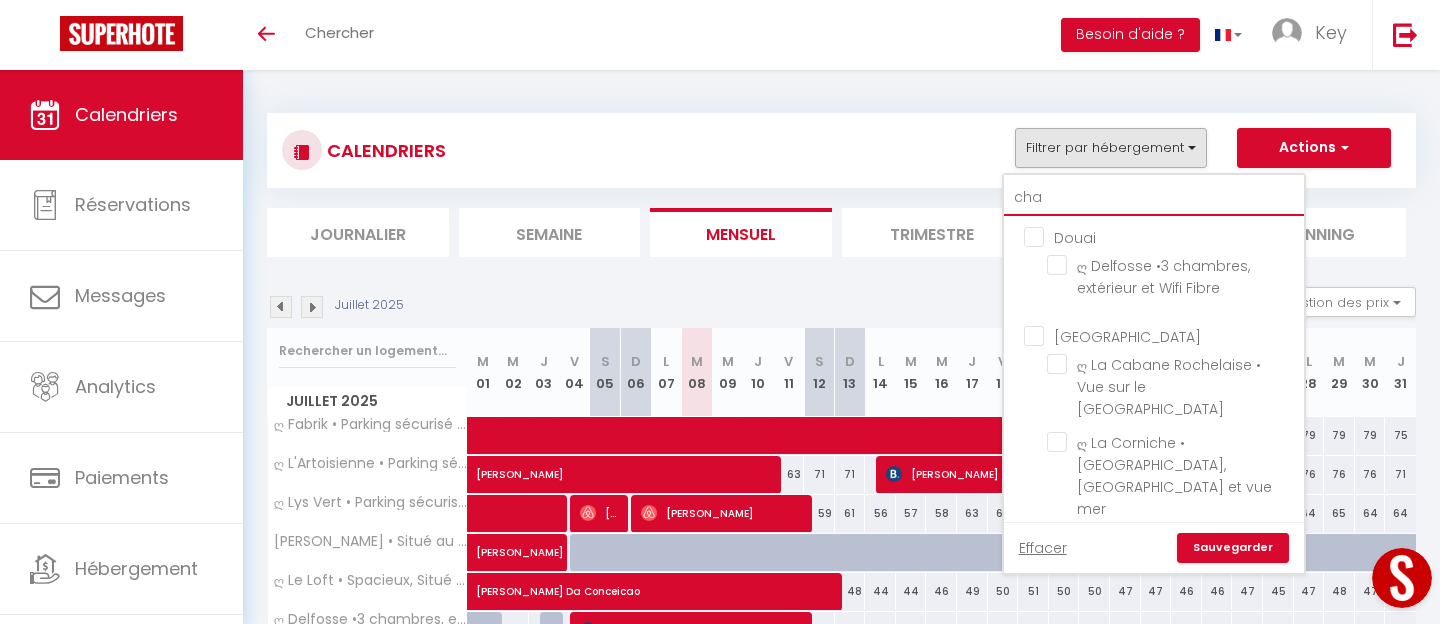 checkbox on "false" 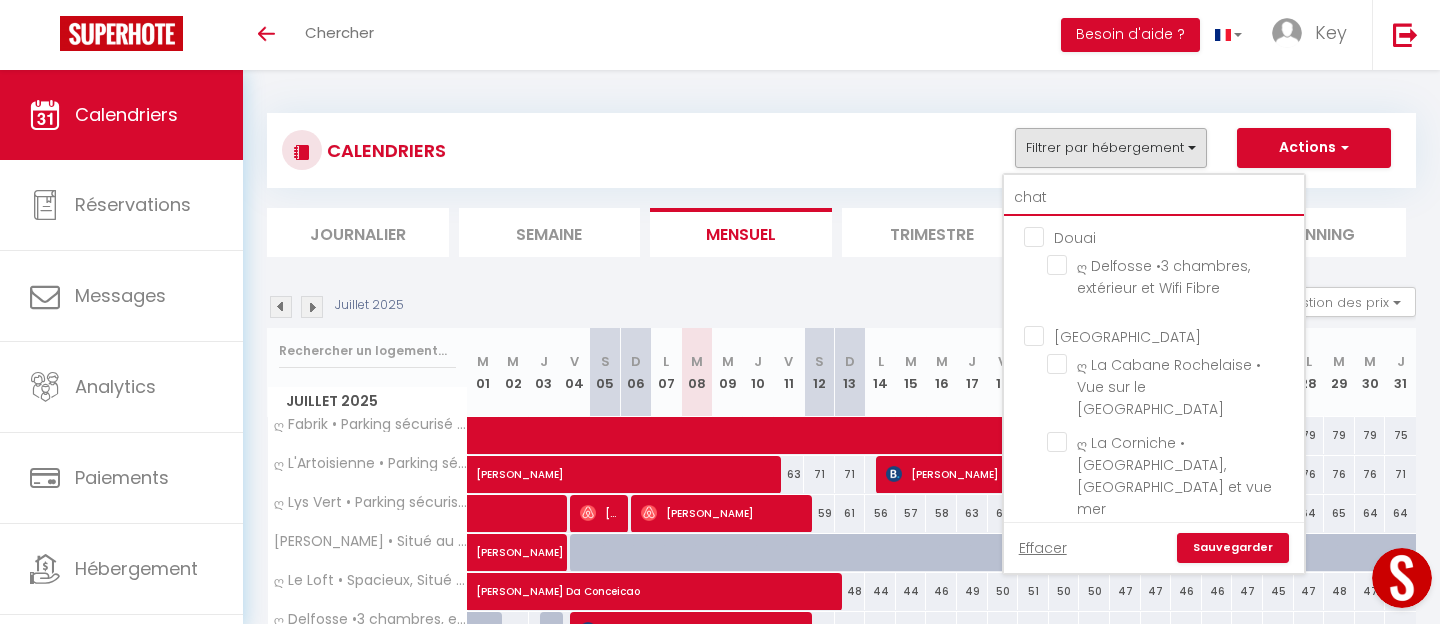 checkbox on "false" 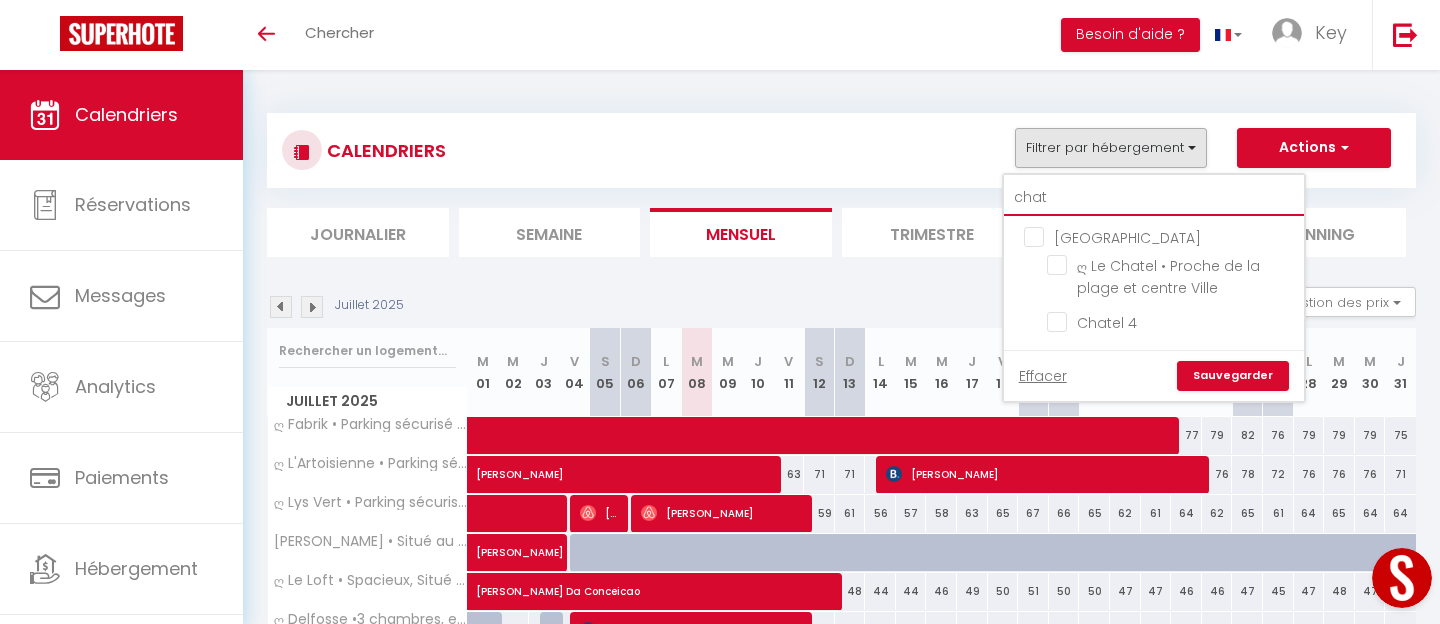 type on "chate" 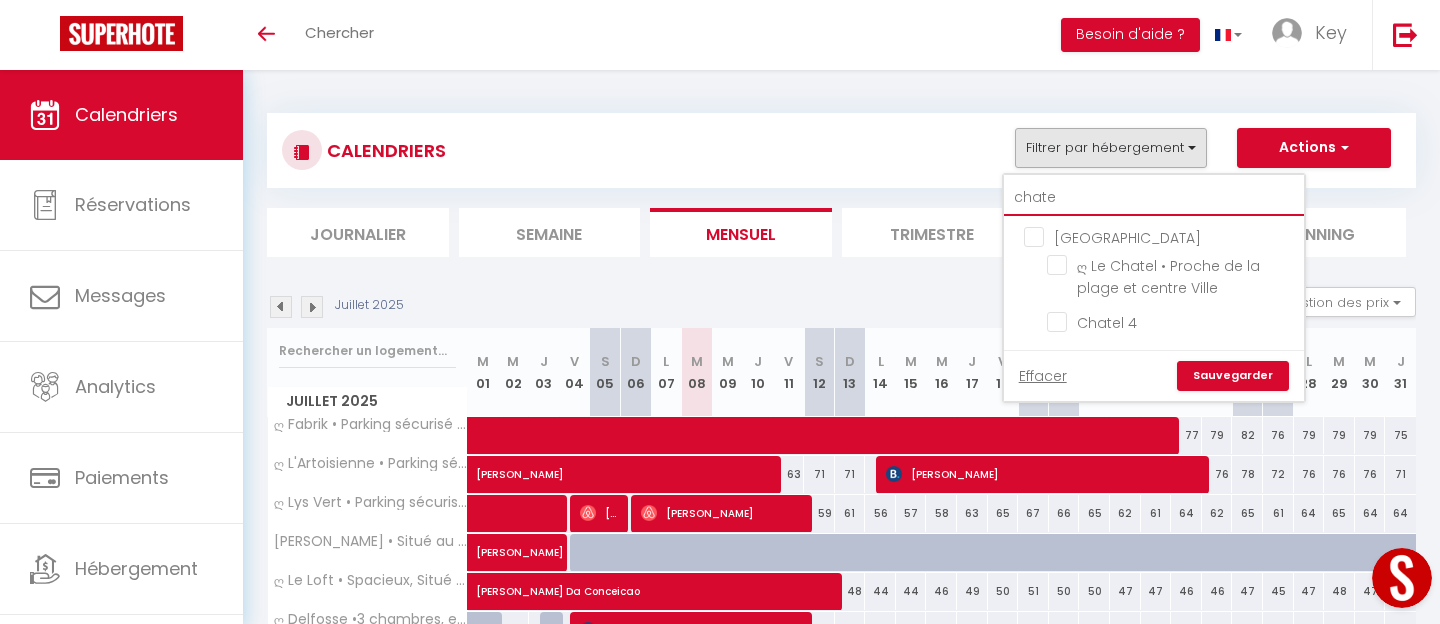 checkbox on "false" 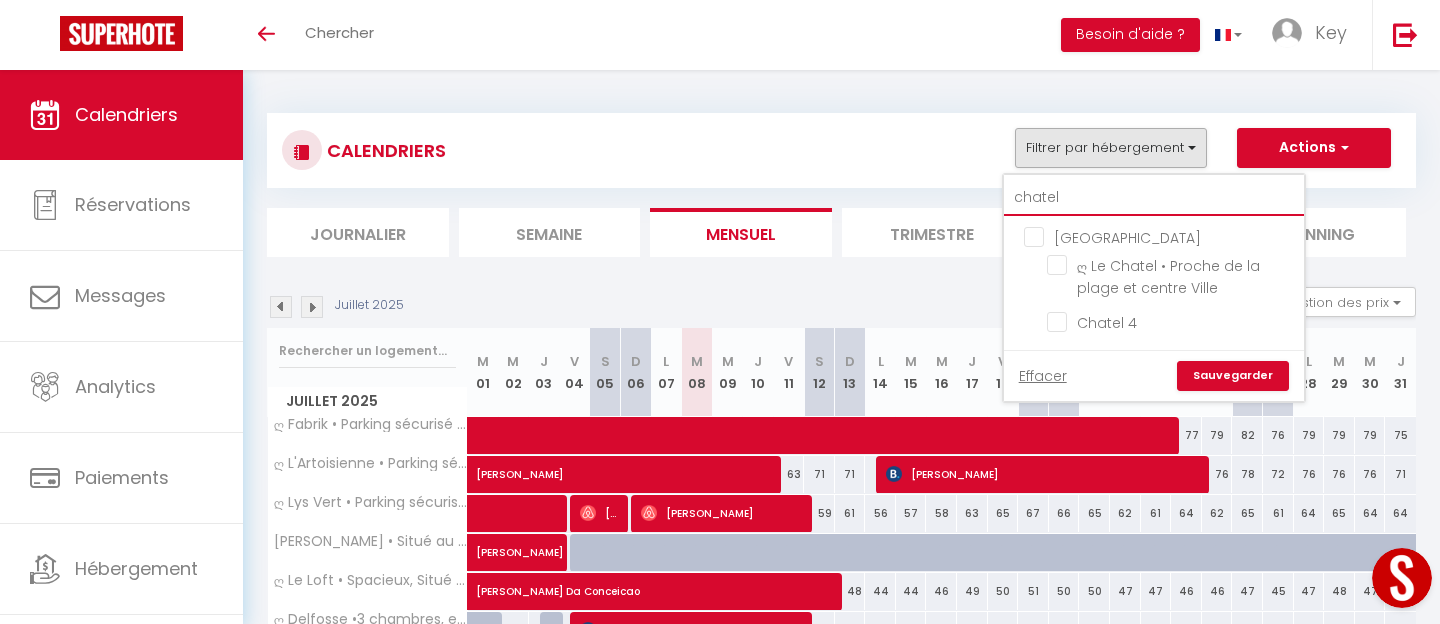 checkbox on "false" 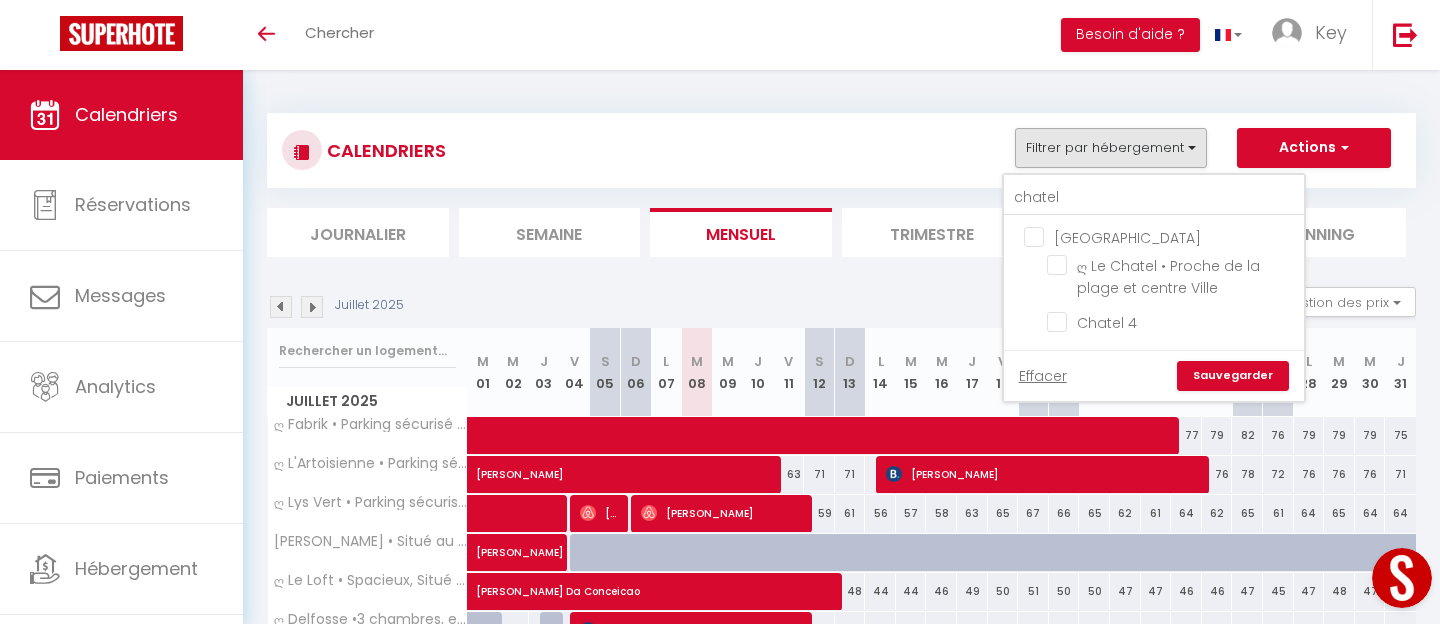 click on "La Rochelle       ღ Le Chatel • Proche de la plage et centre [GEOGRAPHIC_DATA]" at bounding box center [1154, 283] 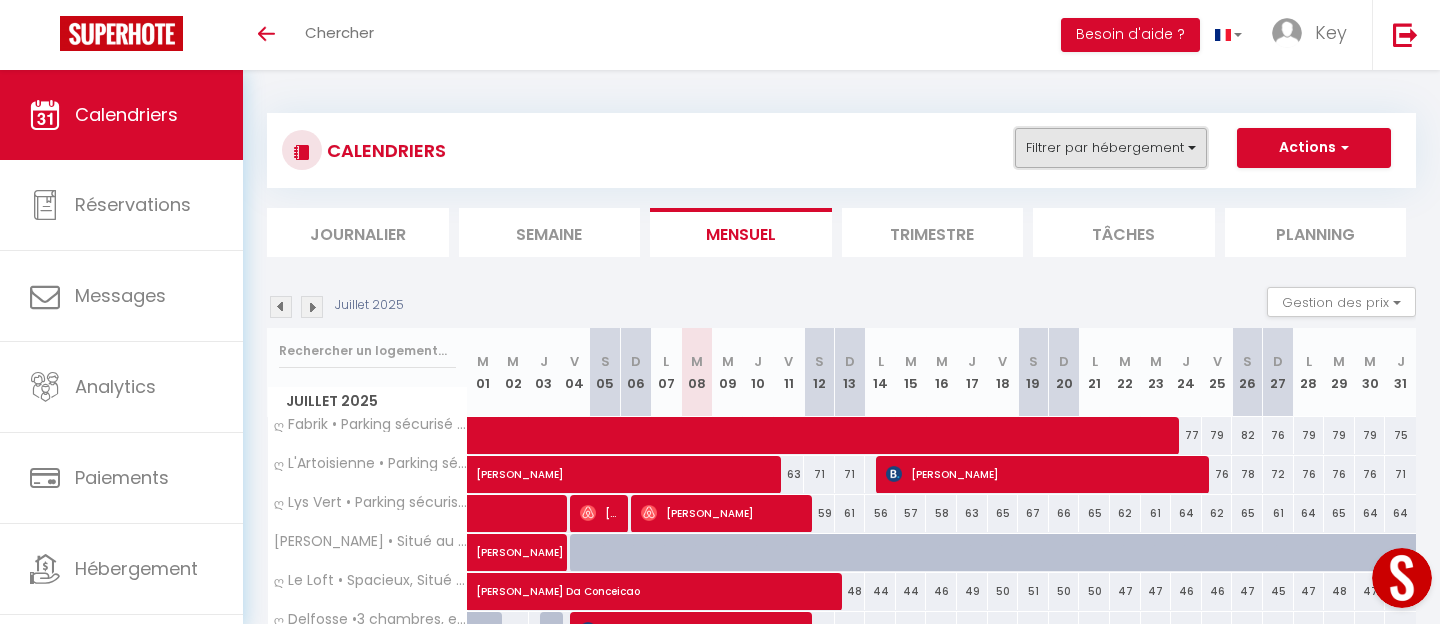 click on "Filtrer par hébergement" at bounding box center (1111, 148) 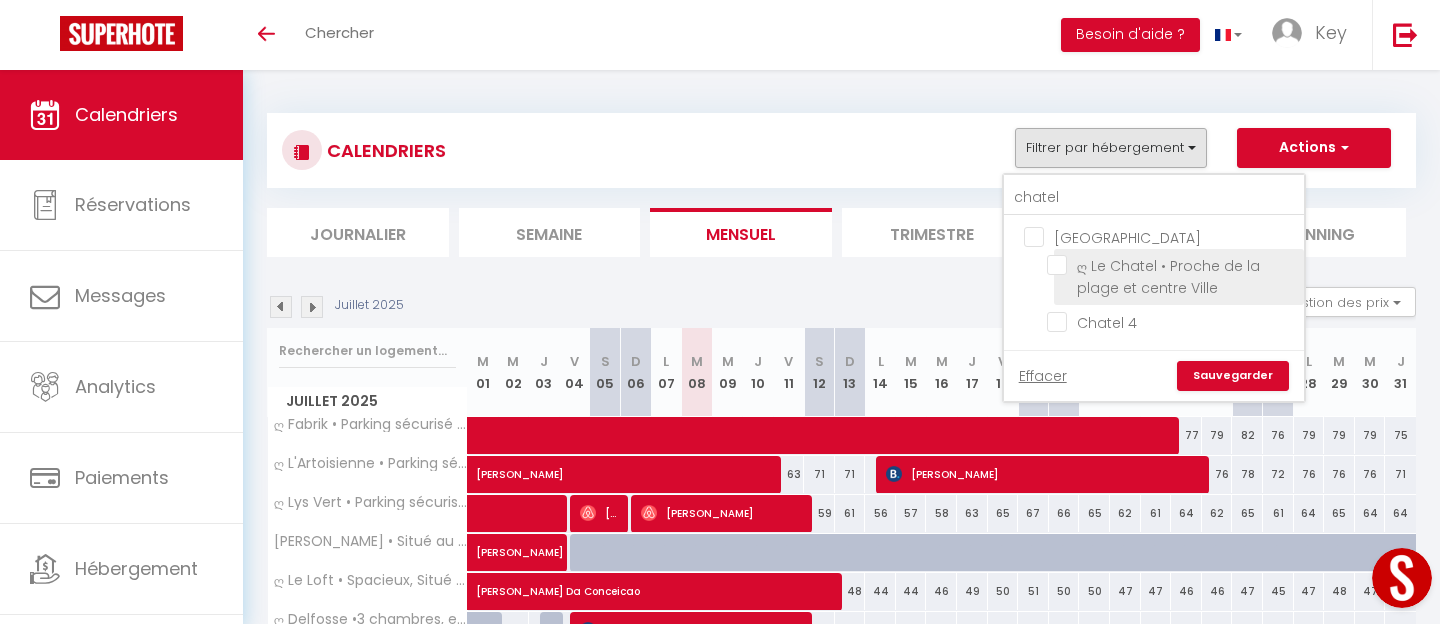 click on "ღ Le Chatel • Proche de la plage et centre Ville" at bounding box center [1172, 265] 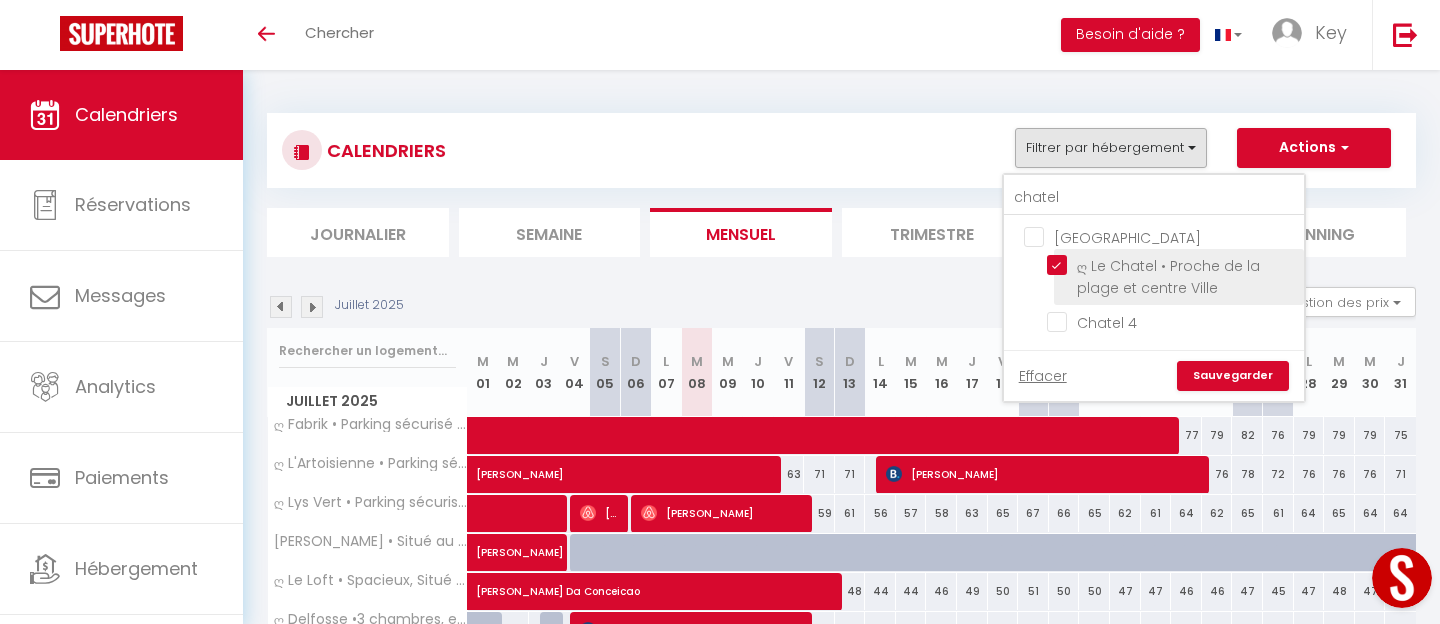checkbox on "false" 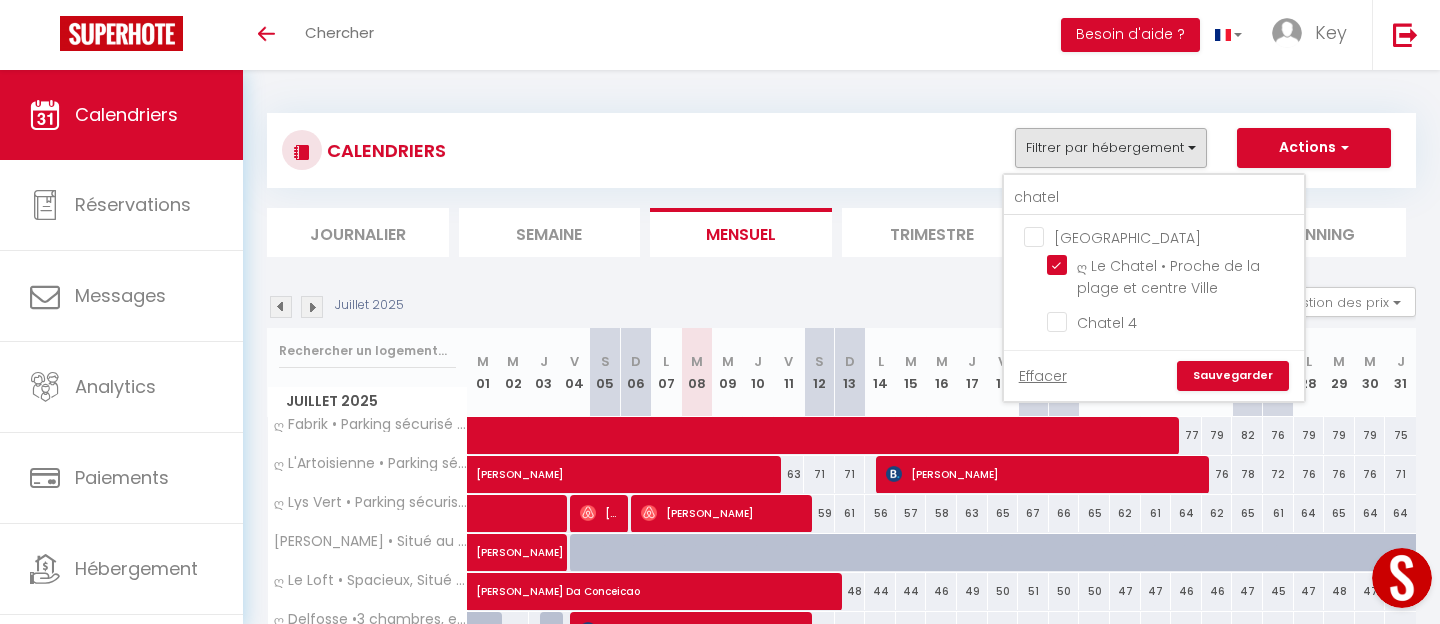 click on "Sauvegarder" at bounding box center [1233, 376] 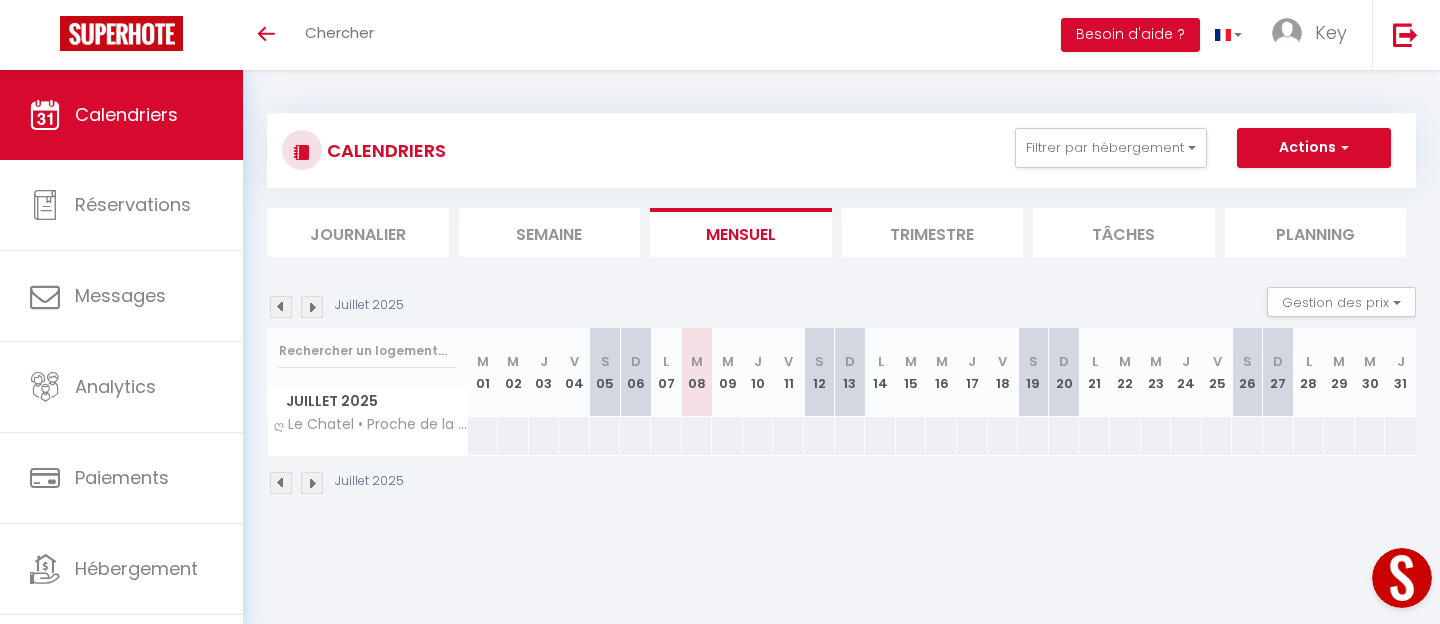 click on "M
08" at bounding box center (697, 372) 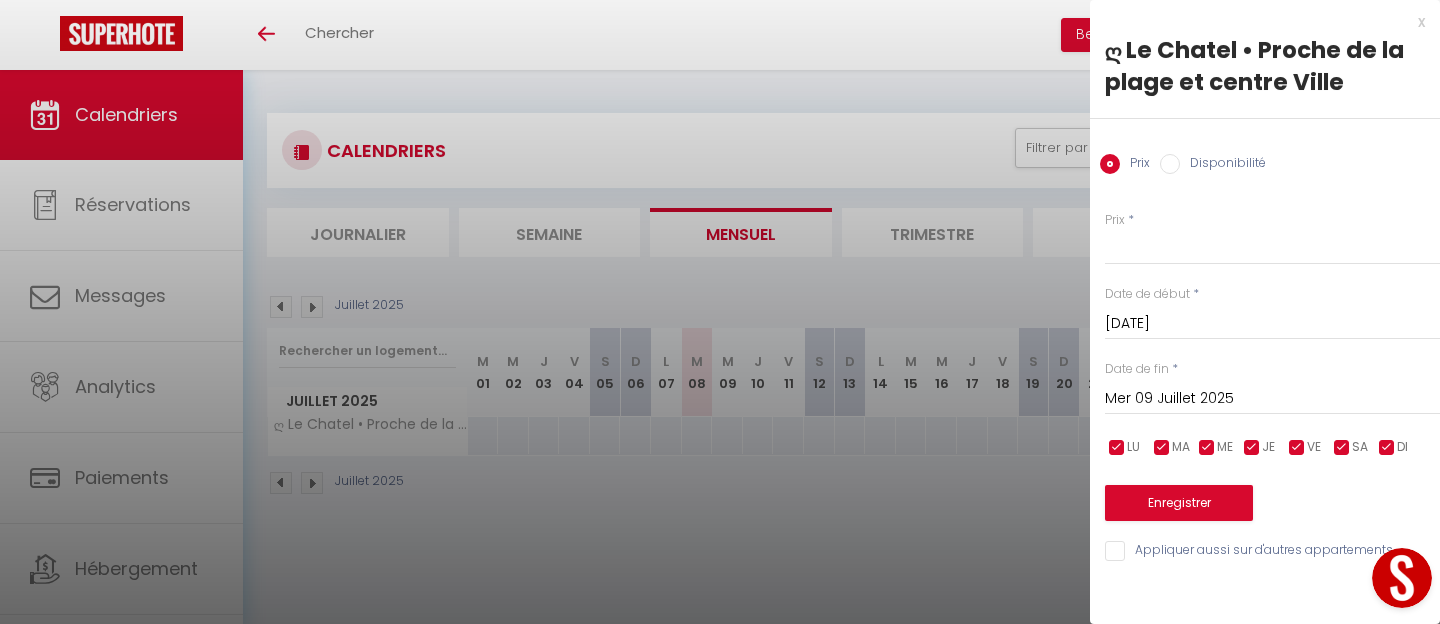 click on "Mer 09 Juillet 2025" at bounding box center [1272, 399] 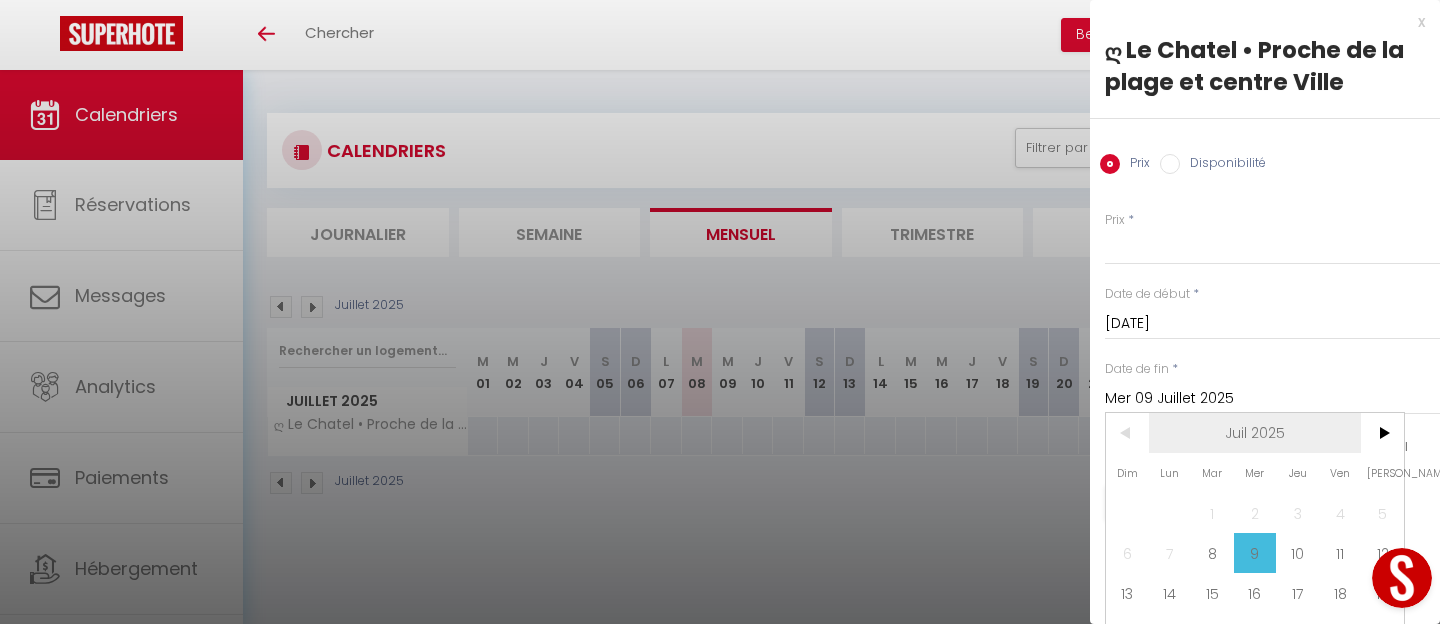click on "Juil 2025" at bounding box center [1255, 433] 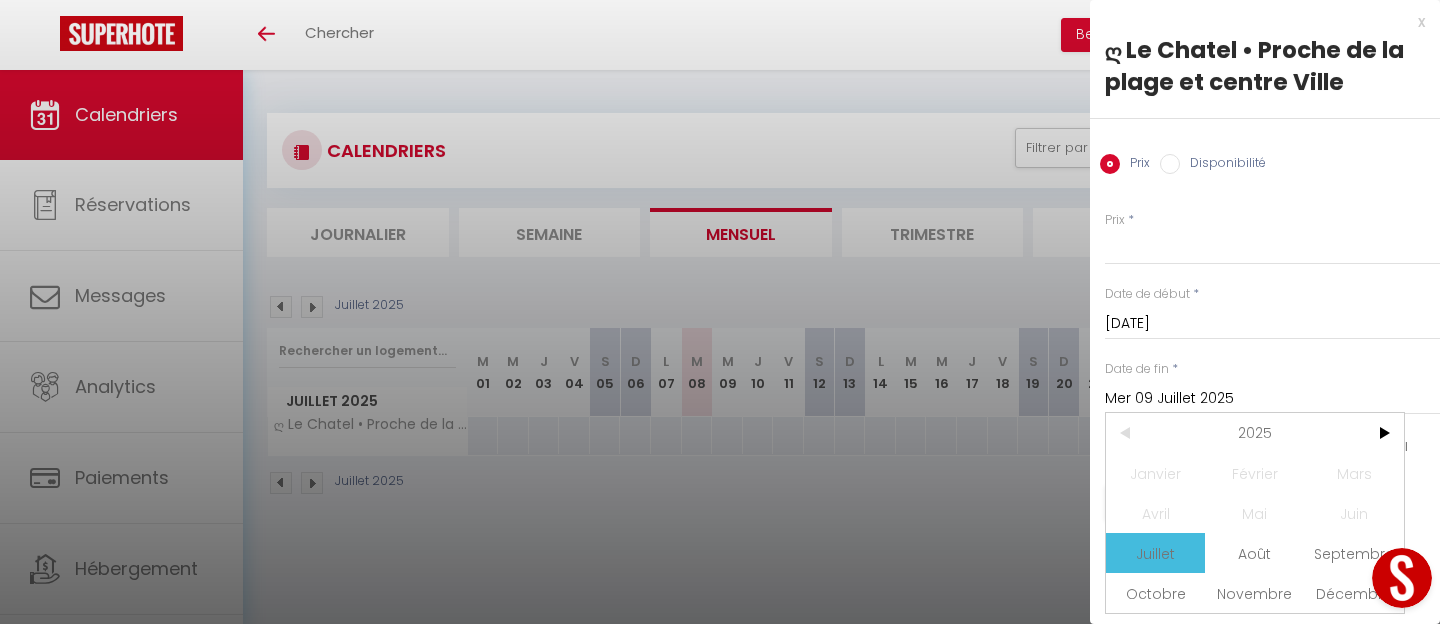 click on "2025" at bounding box center (1255, 433) 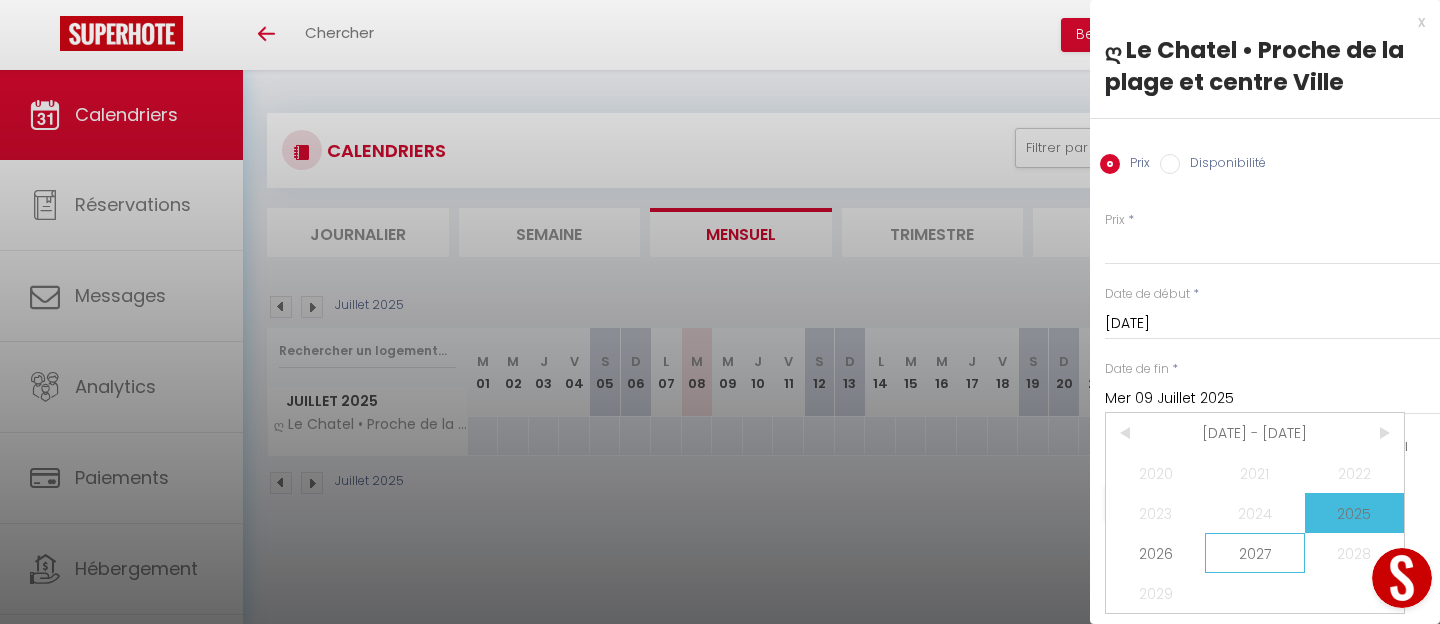 click on "2027" at bounding box center (1254, 553) 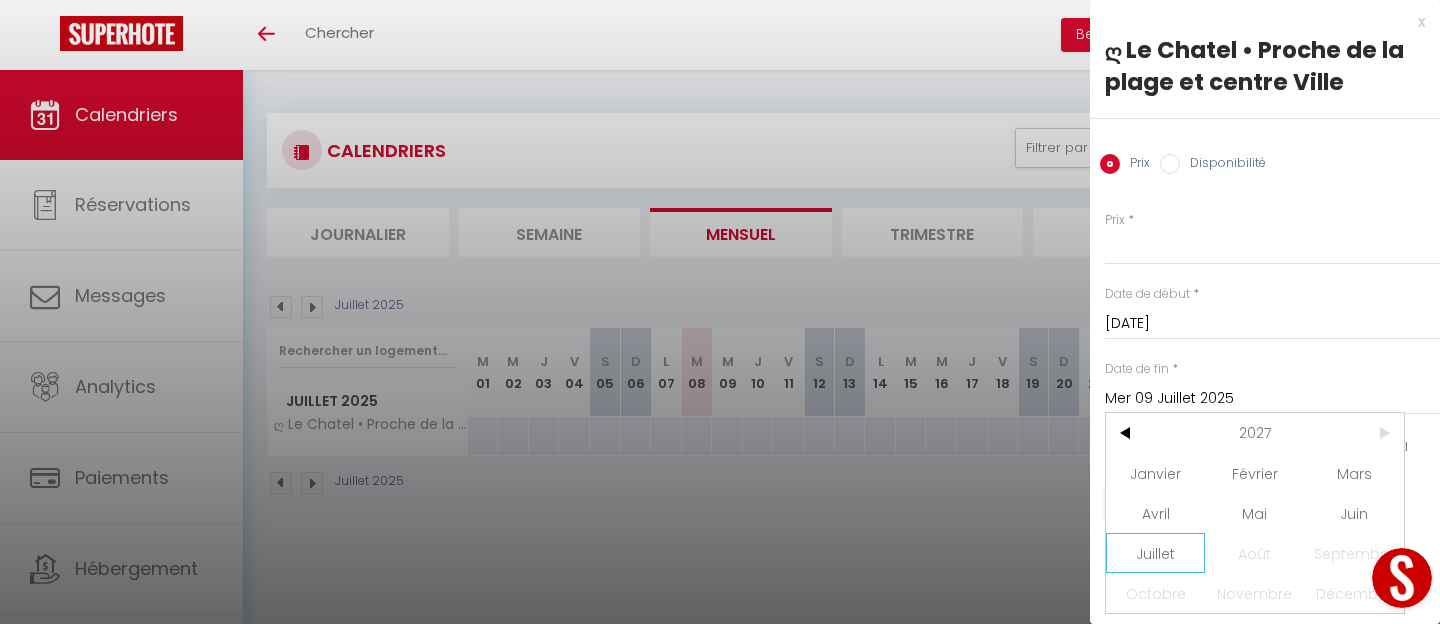click on "Juillet" at bounding box center [1155, 553] 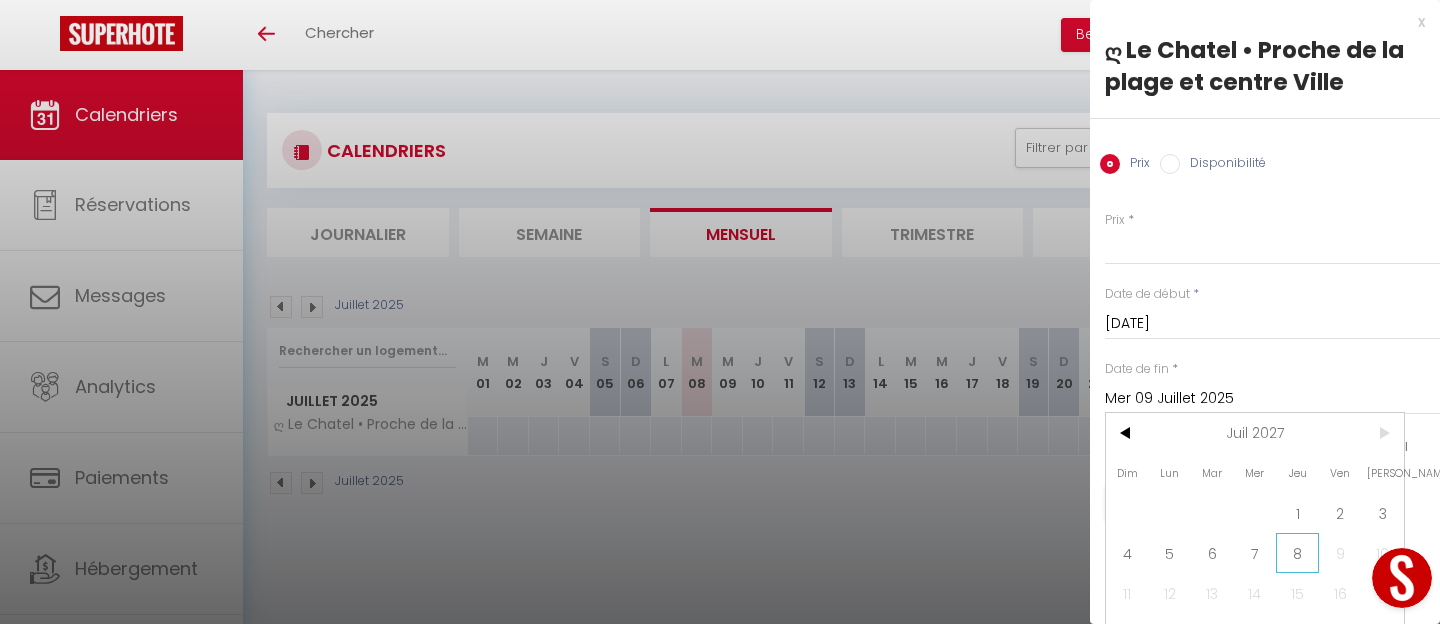 click on "8" at bounding box center [1297, 553] 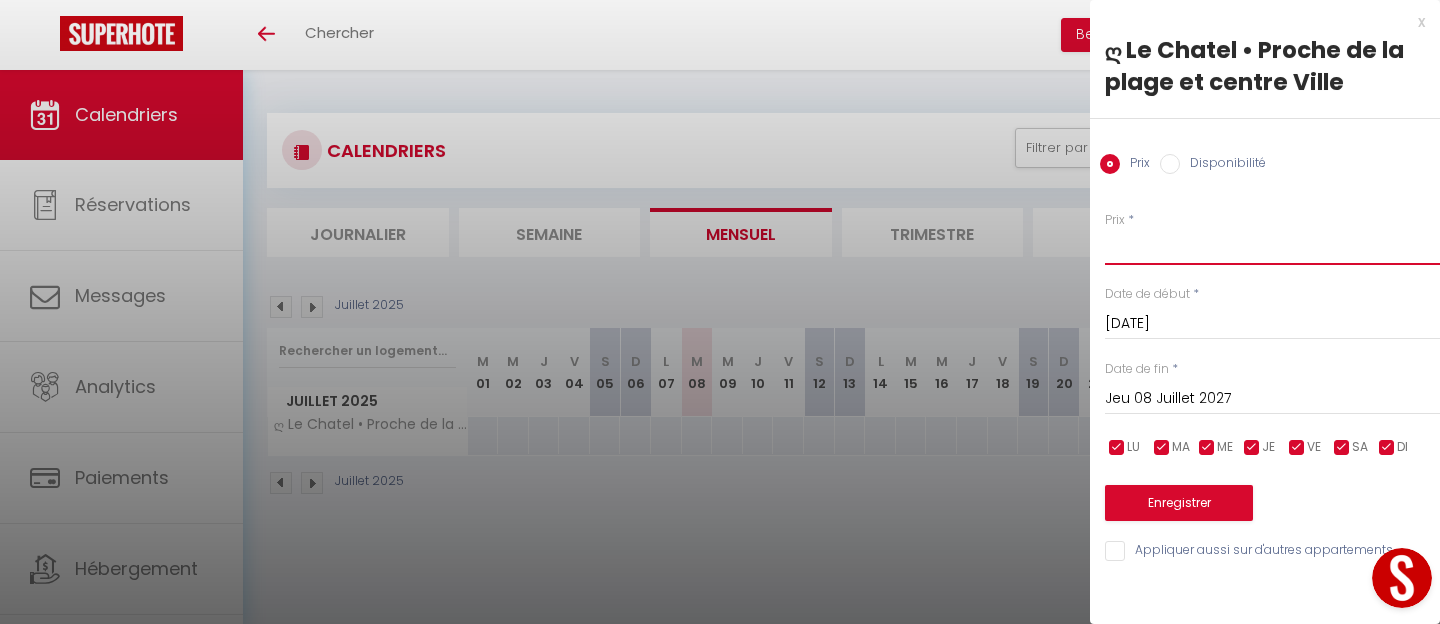 click on "Prix" at bounding box center [1272, 247] 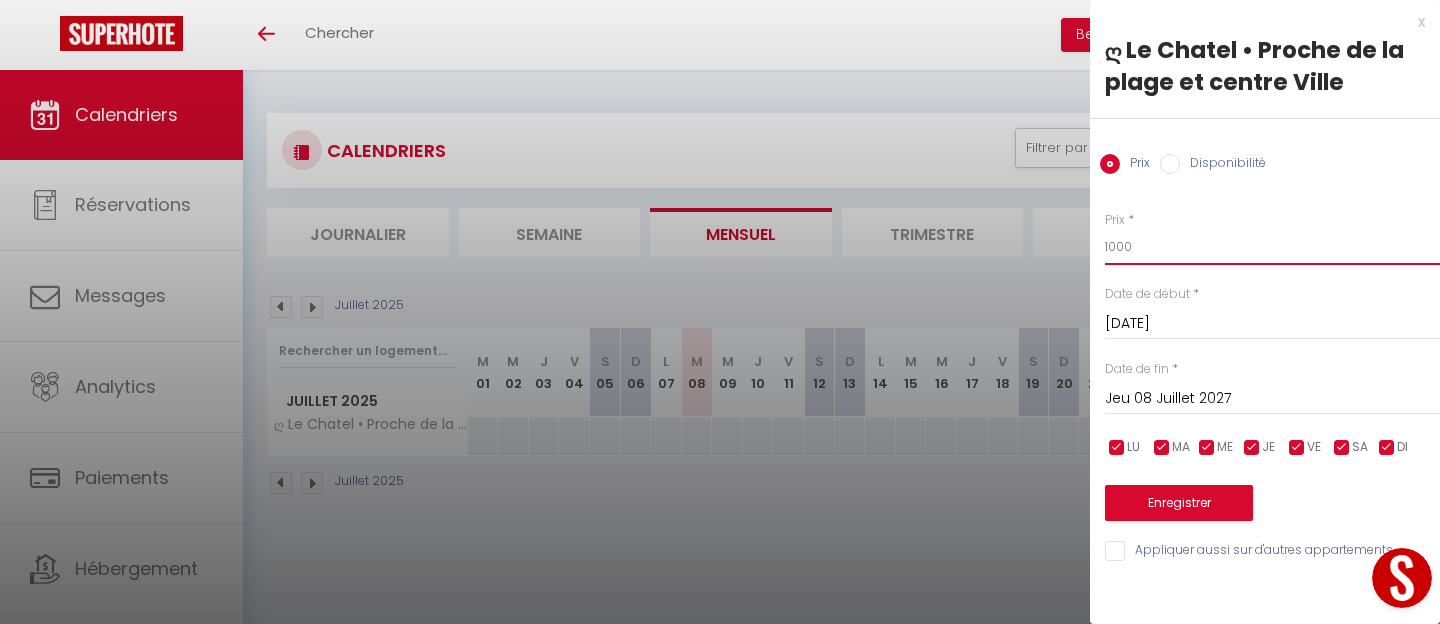 type on "1000" 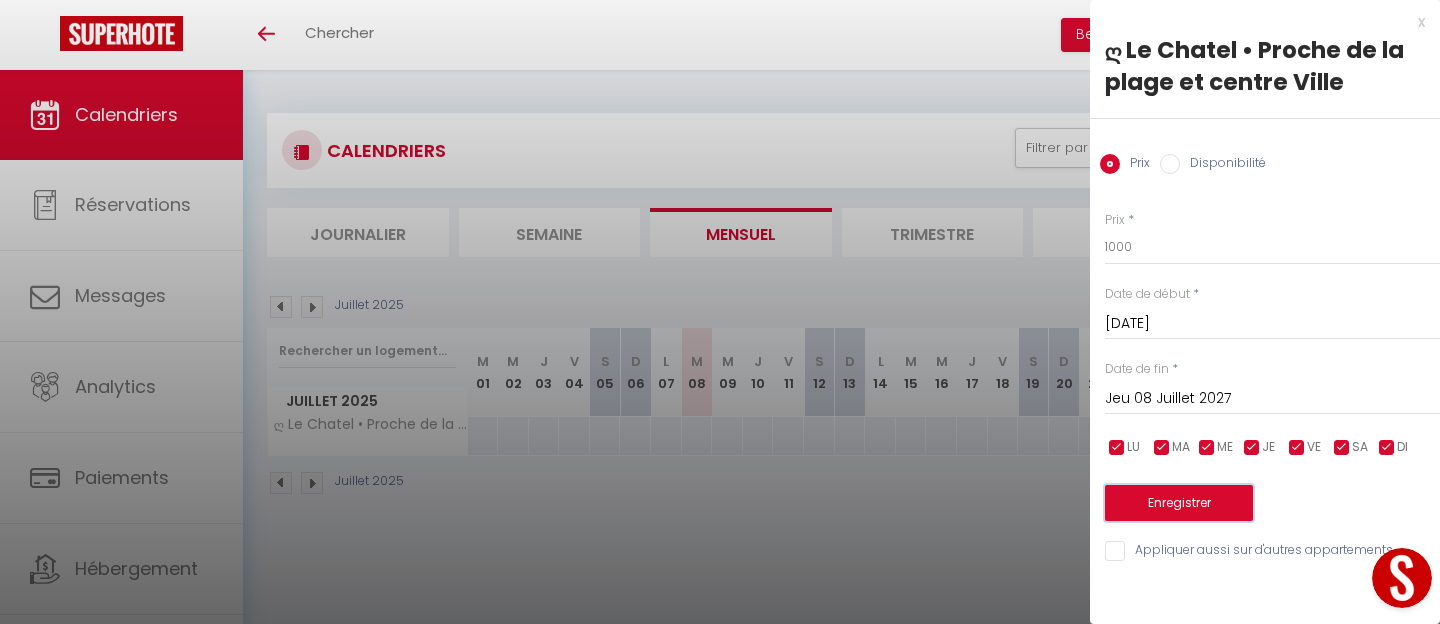 click on "Enregistrer" at bounding box center (1179, 503) 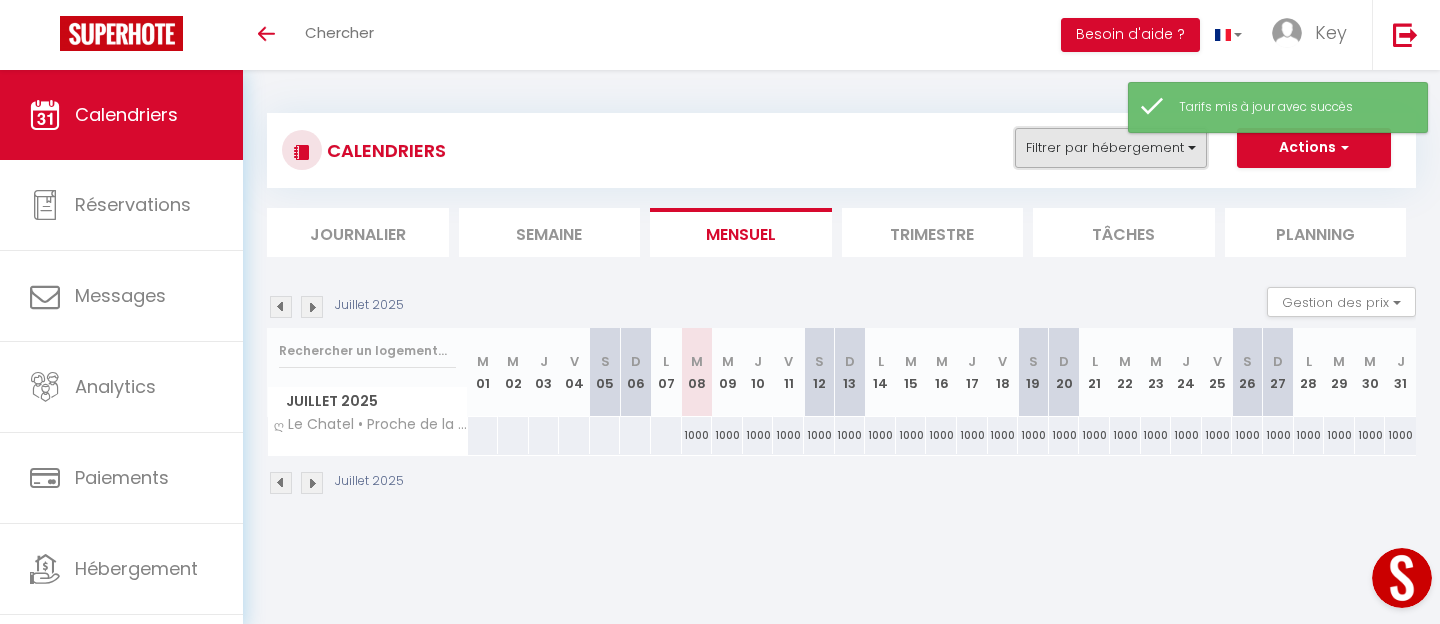 click on "Filtrer par hébergement" at bounding box center (1111, 148) 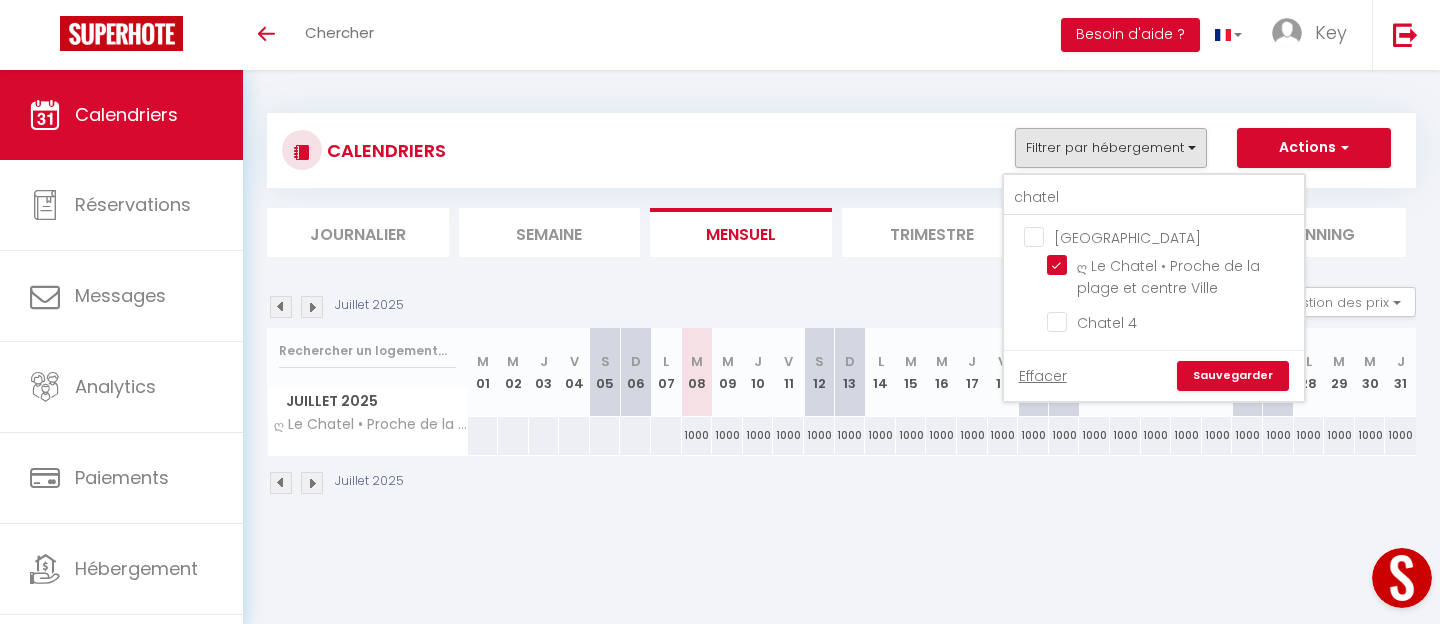 click on "[DATE]
Gestion des prix
Nb Nuits minimum   Règles   Disponibilité" at bounding box center (841, 307) 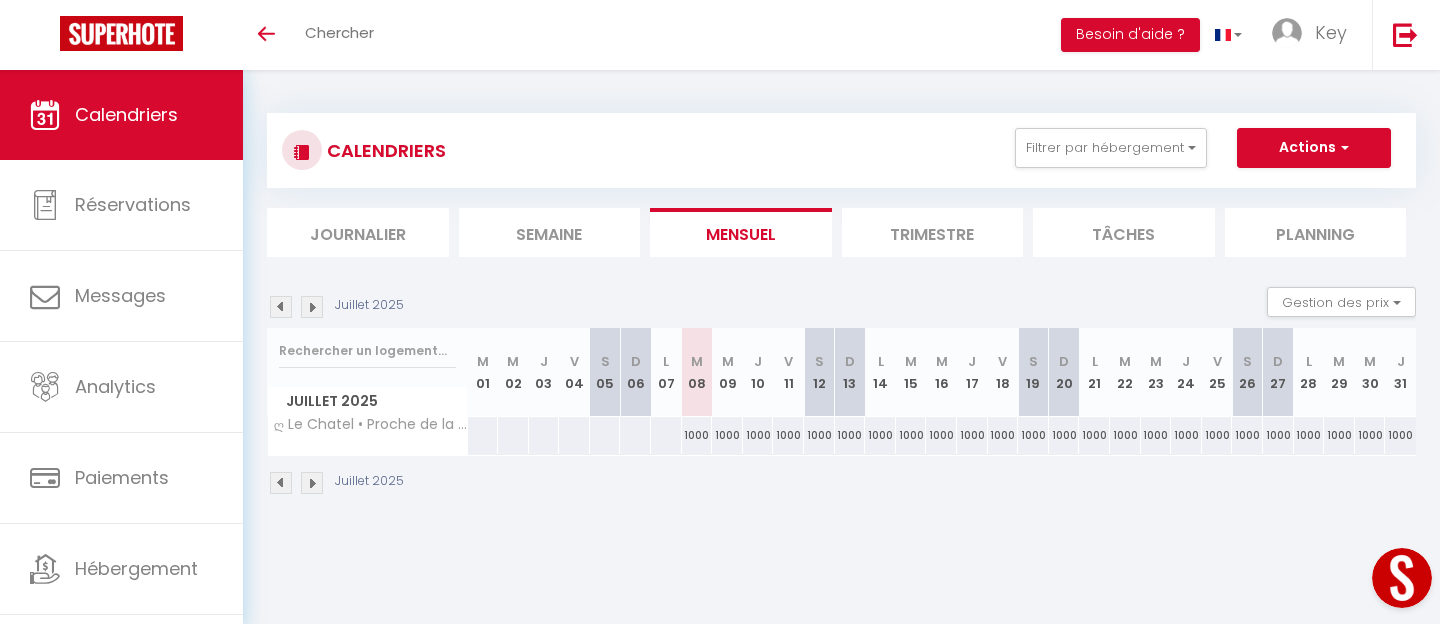 click on "M
08" at bounding box center [697, 372] 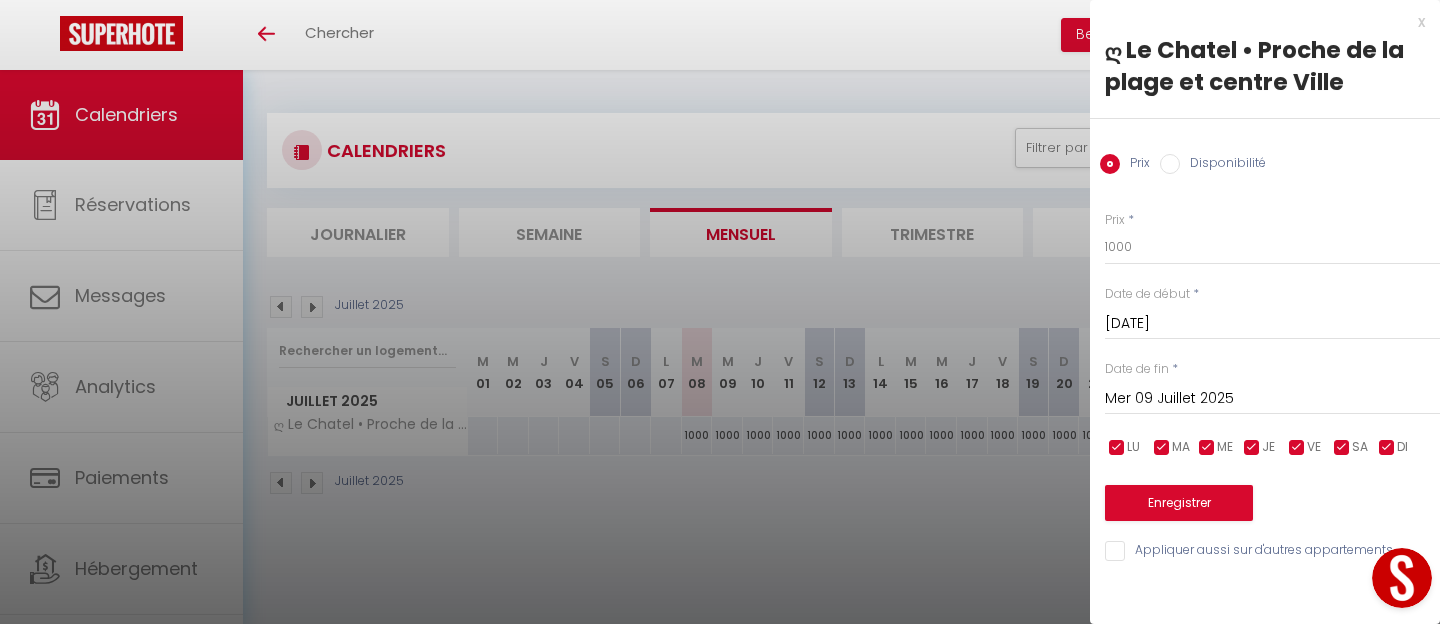 click on "Disponibilité" at bounding box center [1223, 165] 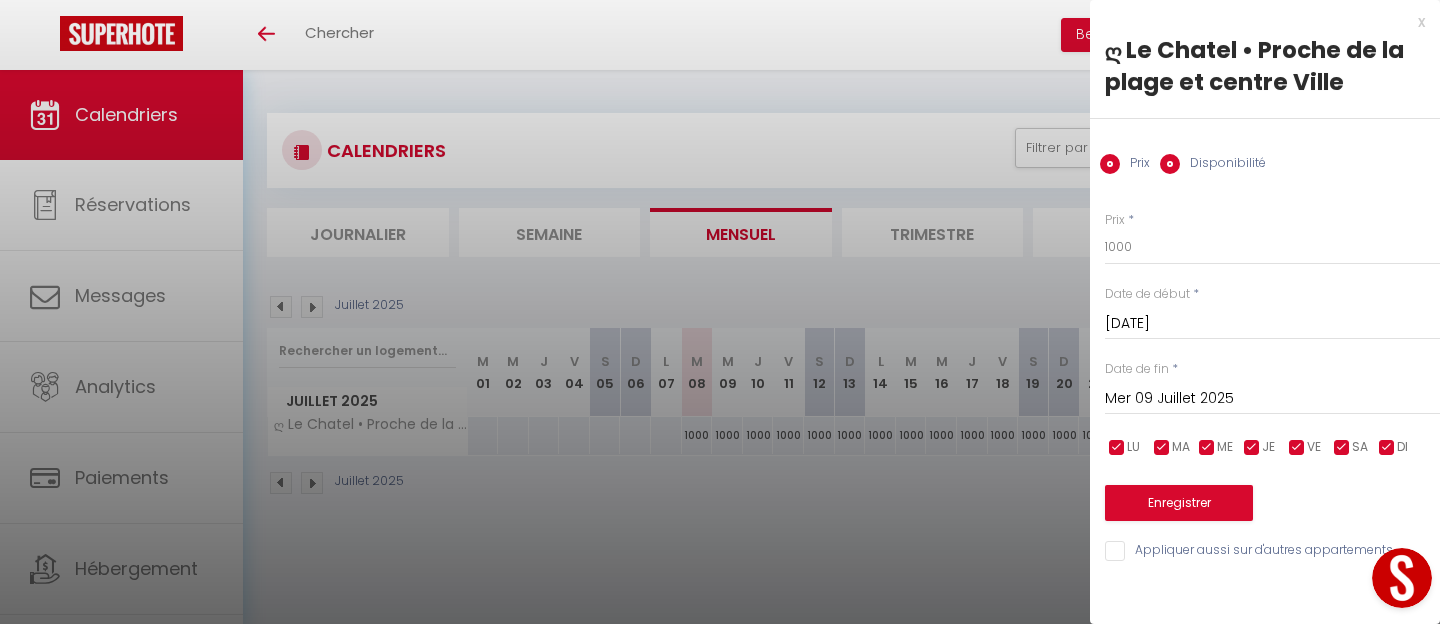 radio on "false" 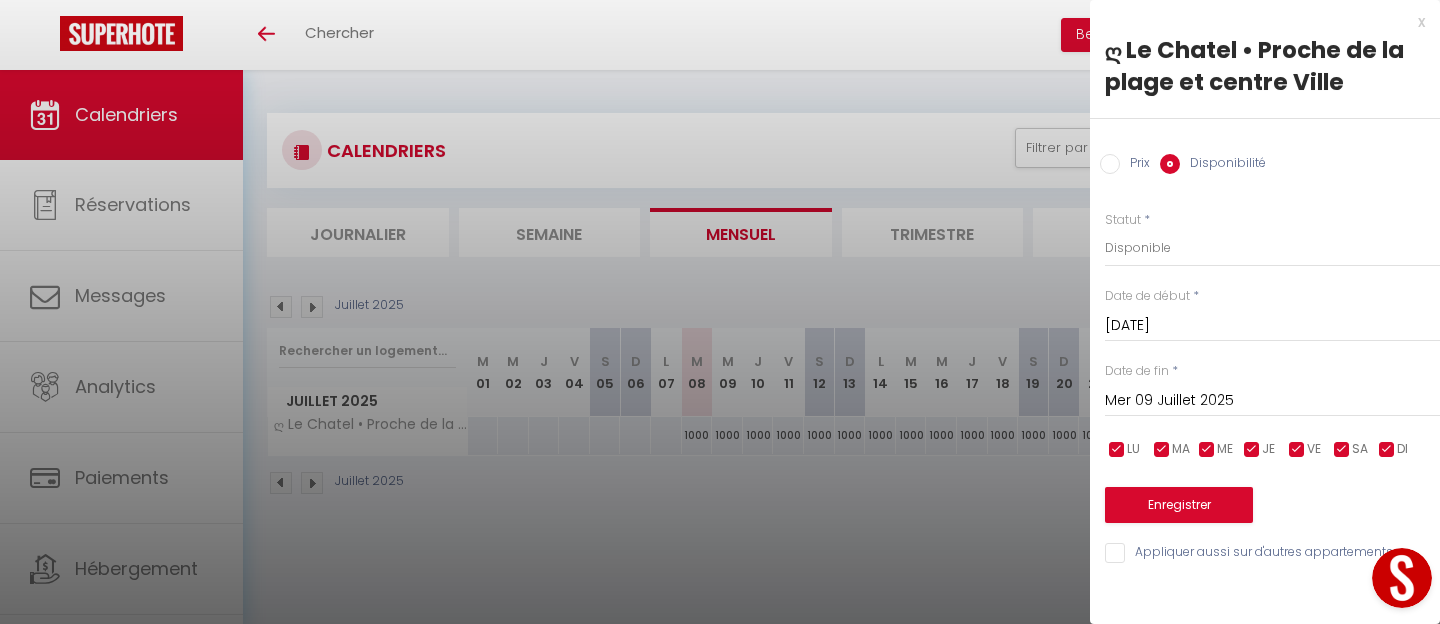 click on "Mer 09 Juillet 2025" at bounding box center [1272, 401] 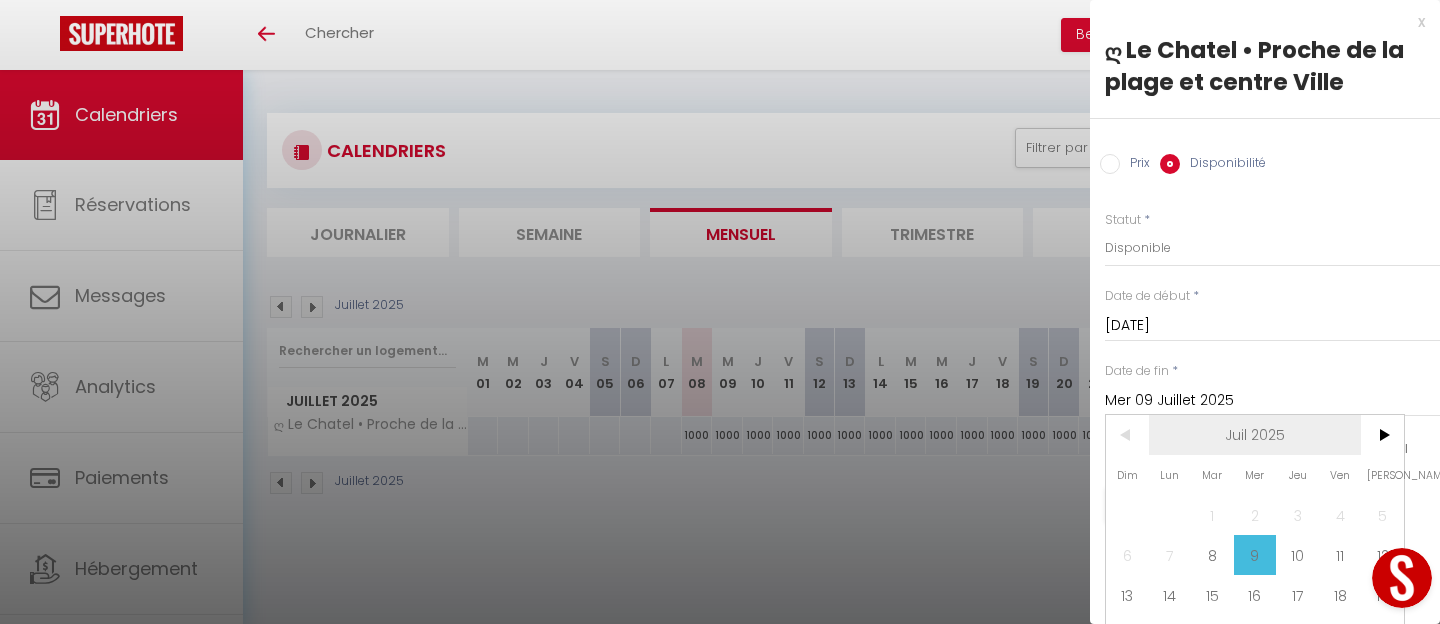 click on "Juil 2025" at bounding box center [1255, 435] 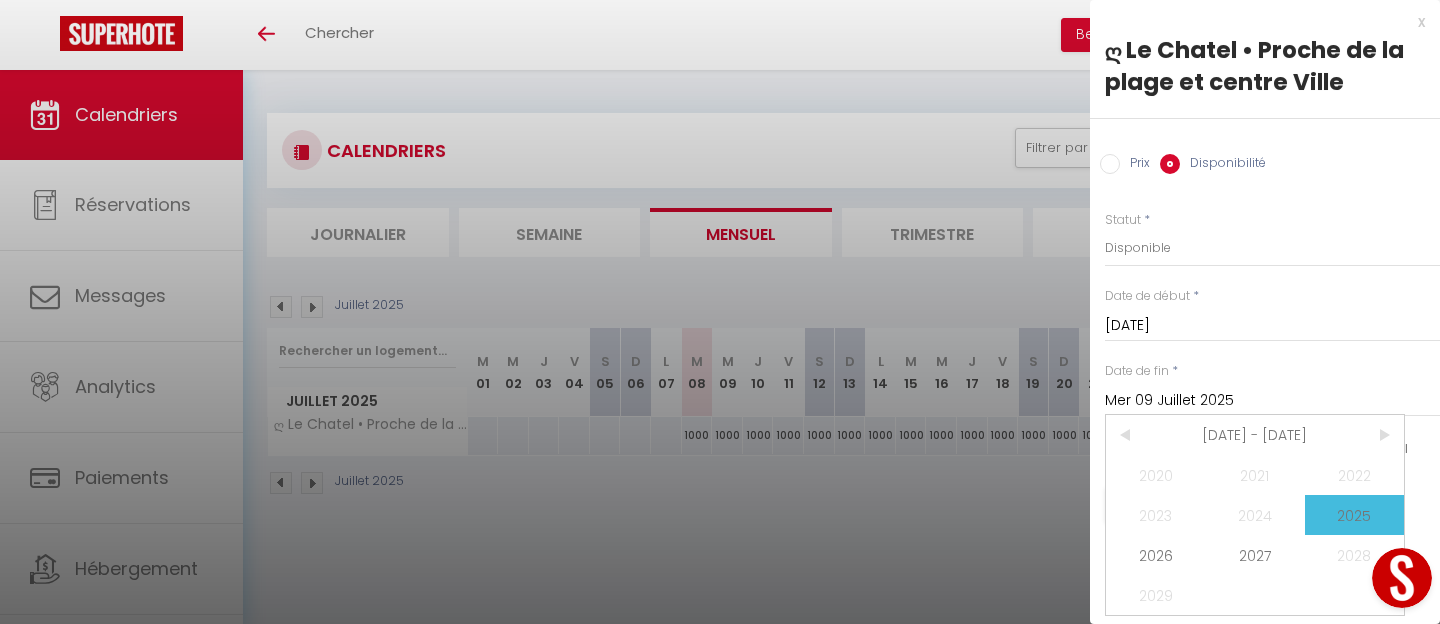 click on "[DATE] - [DATE]" at bounding box center [1255, 435] 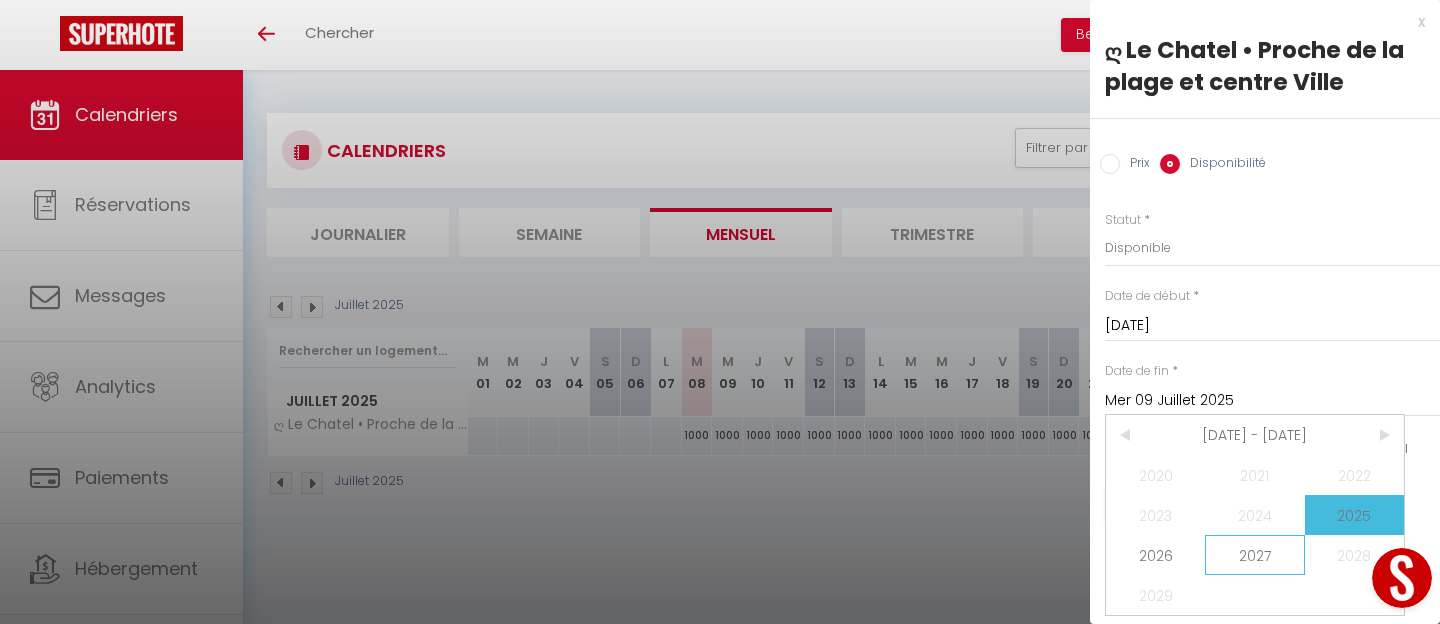click on "2027" at bounding box center (1254, 555) 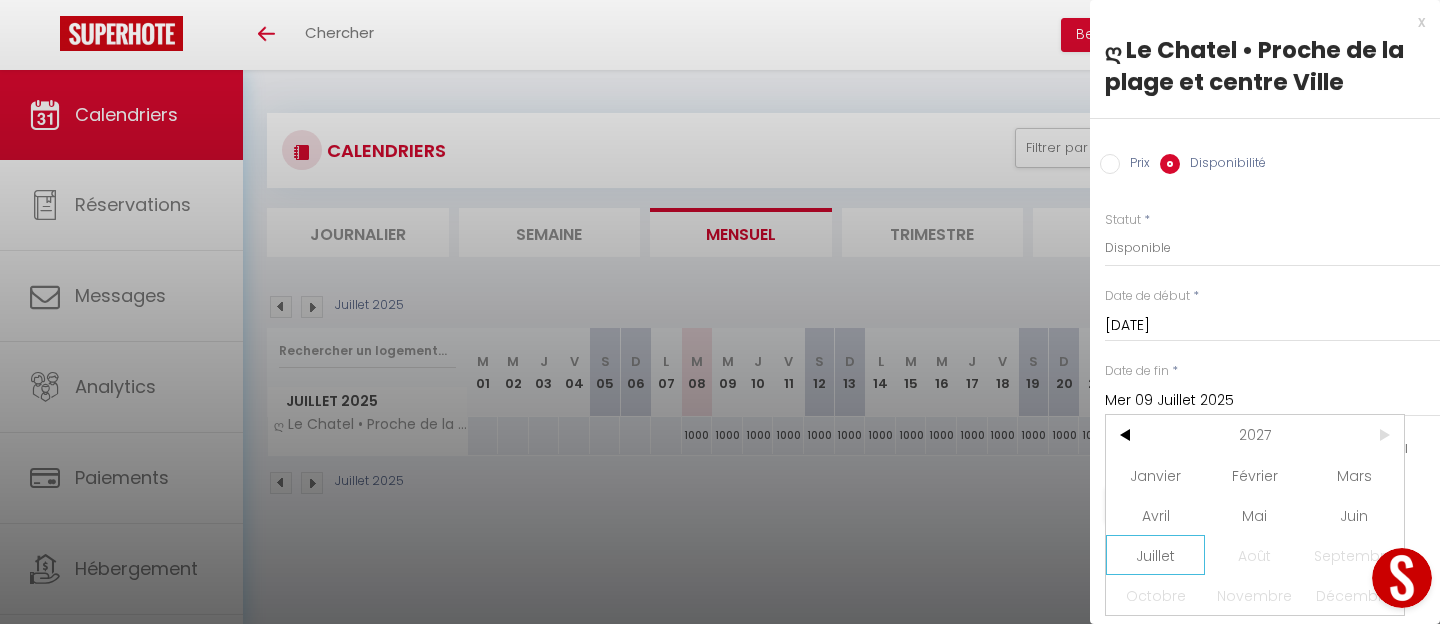 click on "Juillet" at bounding box center [1155, 555] 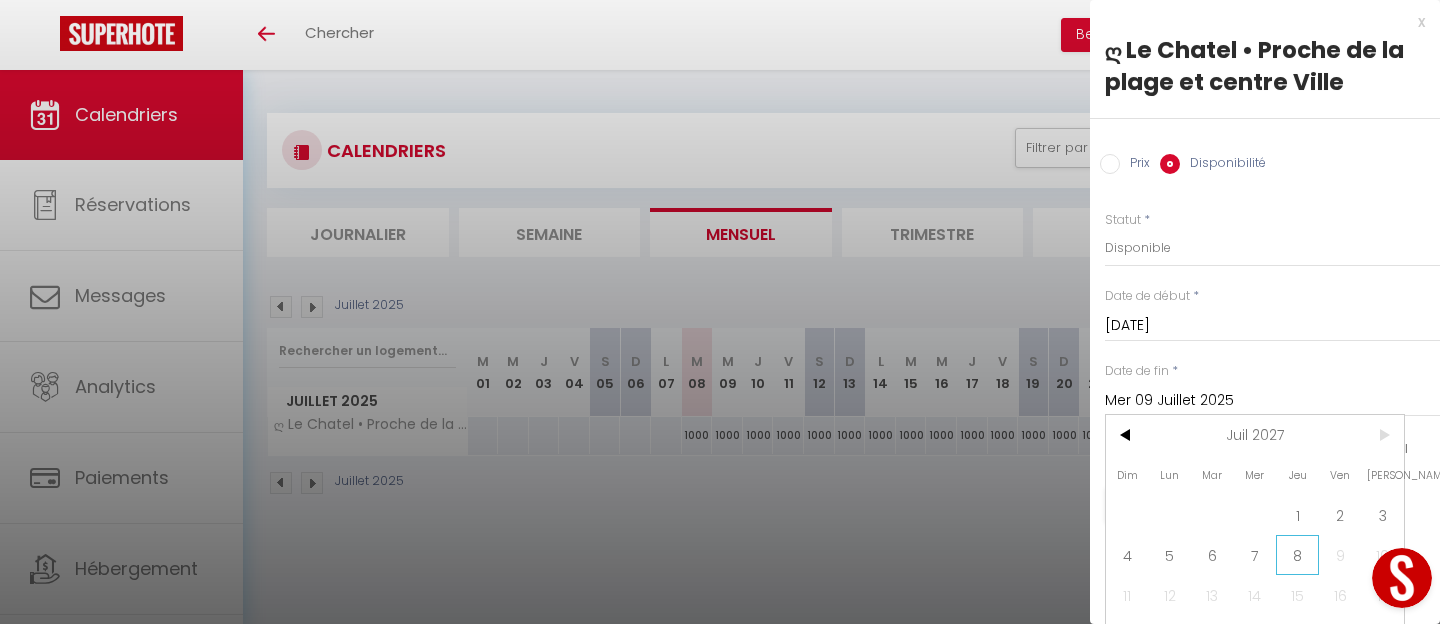 click on "8" at bounding box center (1297, 555) 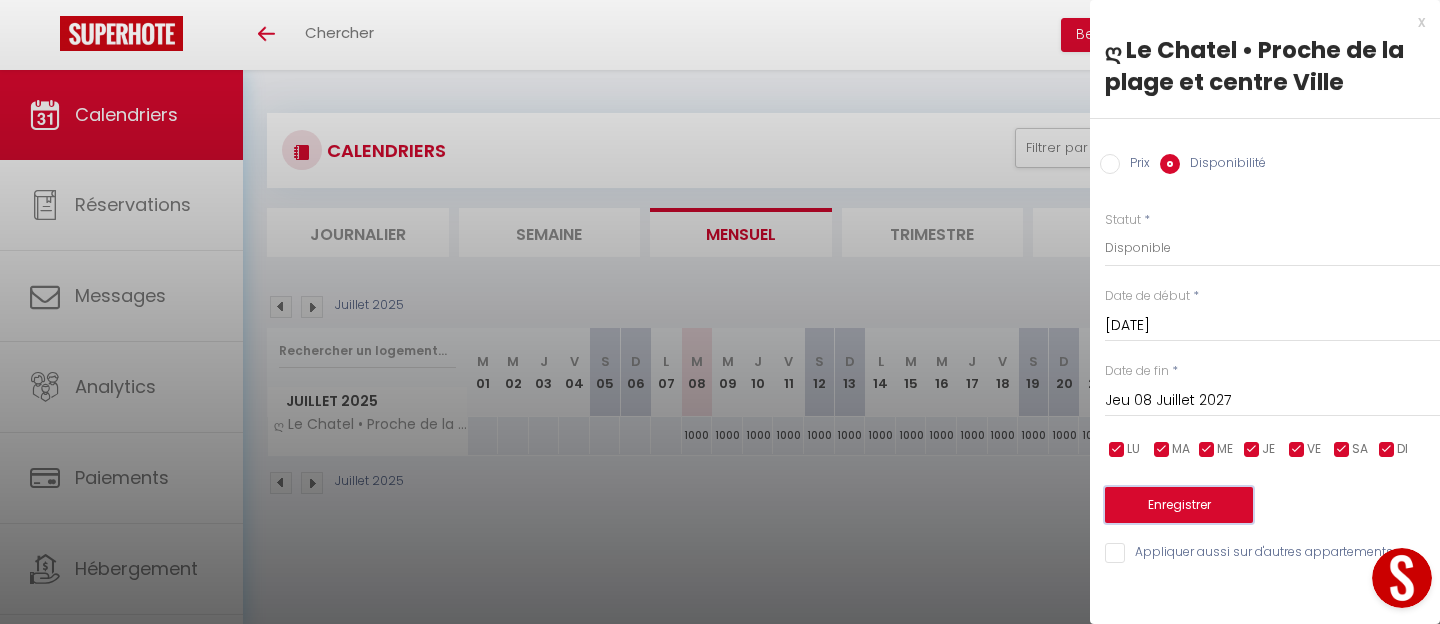 click on "Enregistrer" at bounding box center (1179, 505) 